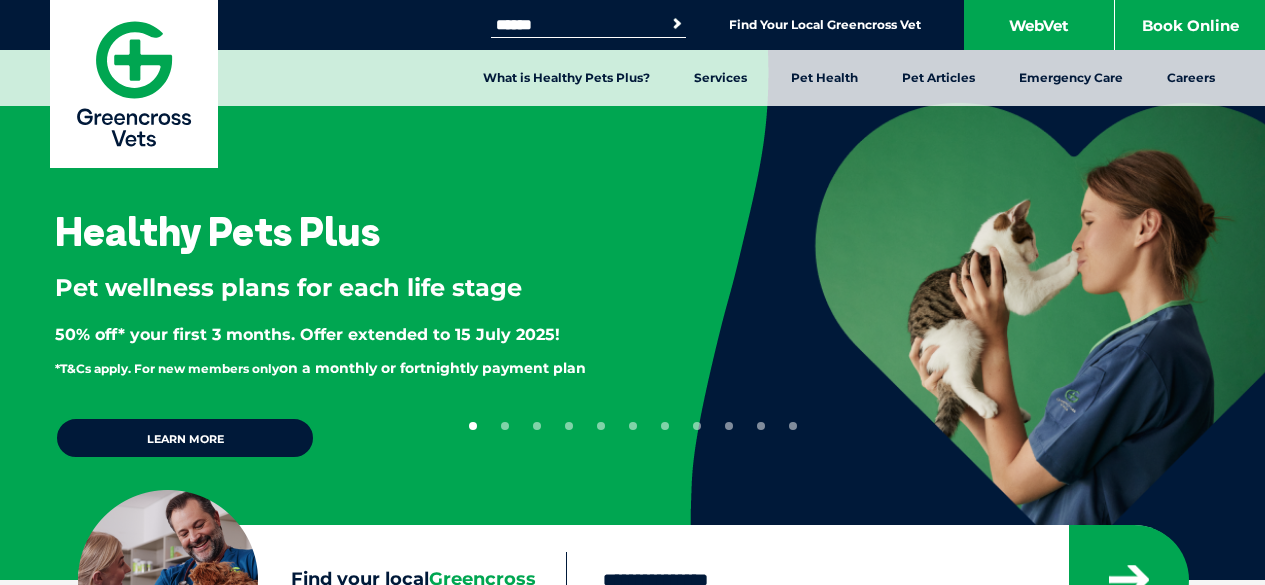 scroll, scrollTop: 0, scrollLeft: 0, axis: both 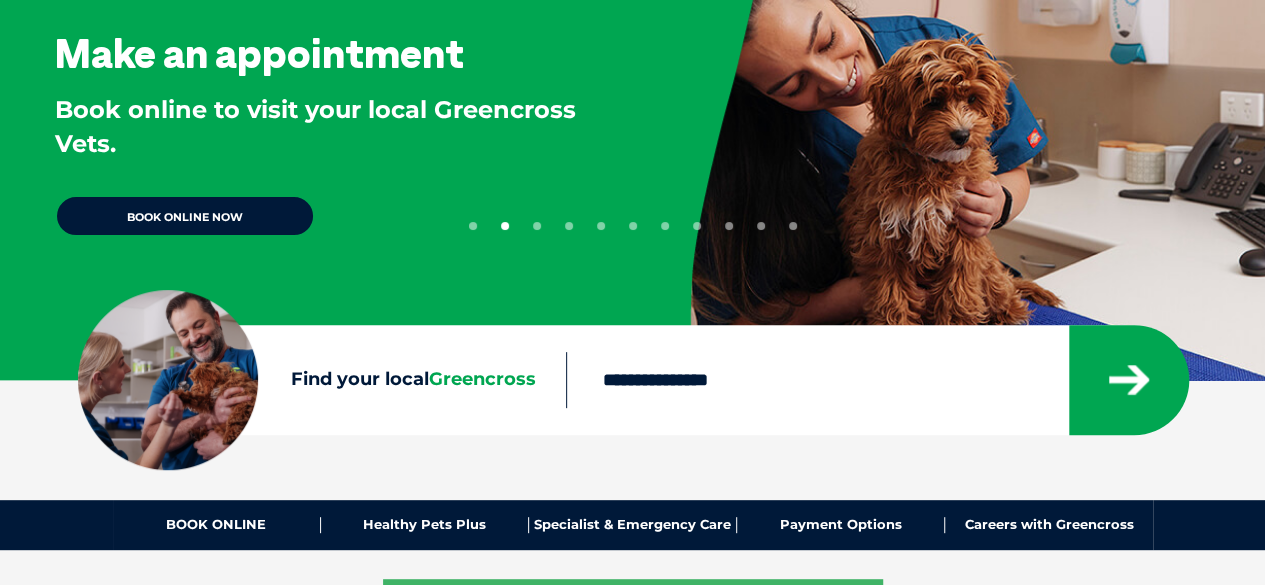 click on "BOOK ONLINE NOW" at bounding box center (185, 216) 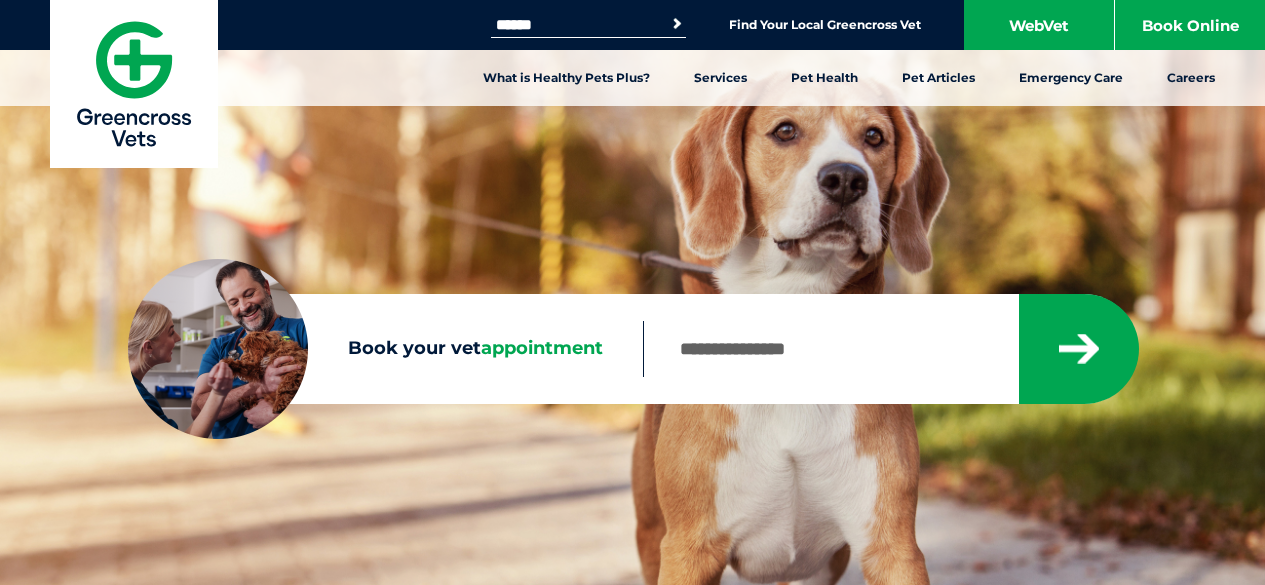 scroll, scrollTop: 0, scrollLeft: 0, axis: both 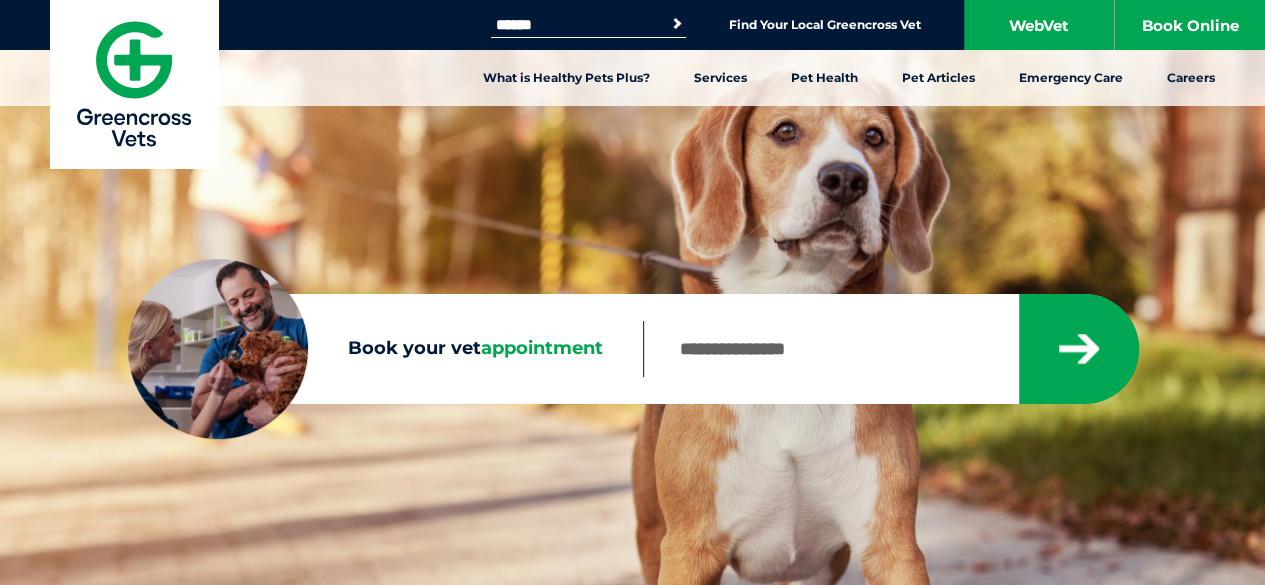 click on "Book your vet  appointment" at bounding box center [830, 349] 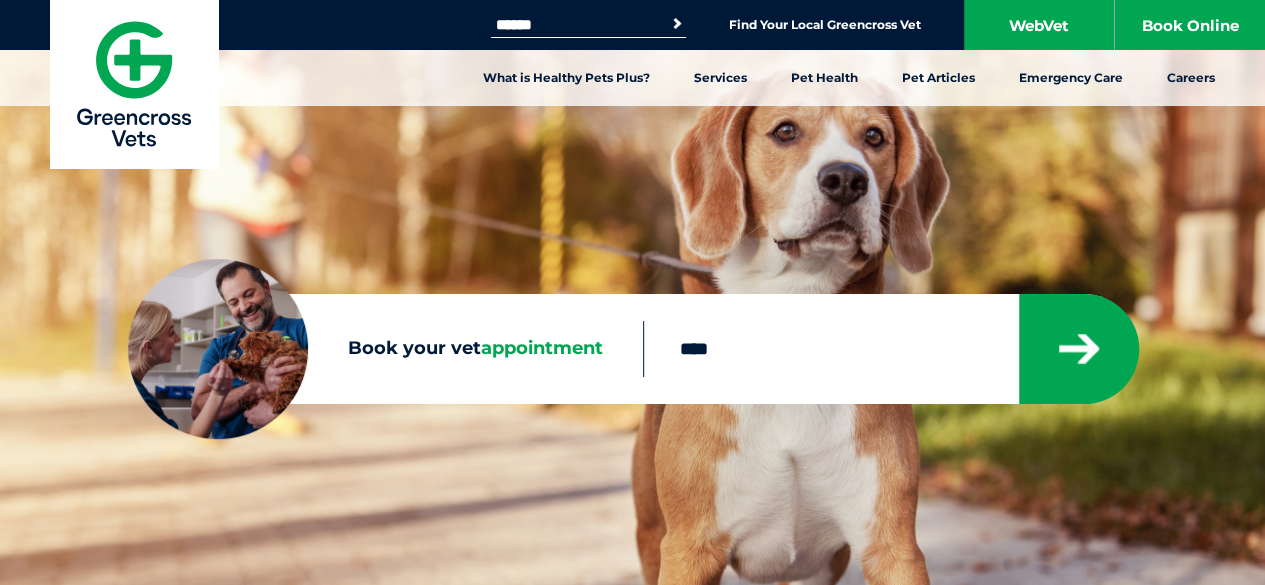 type on "****" 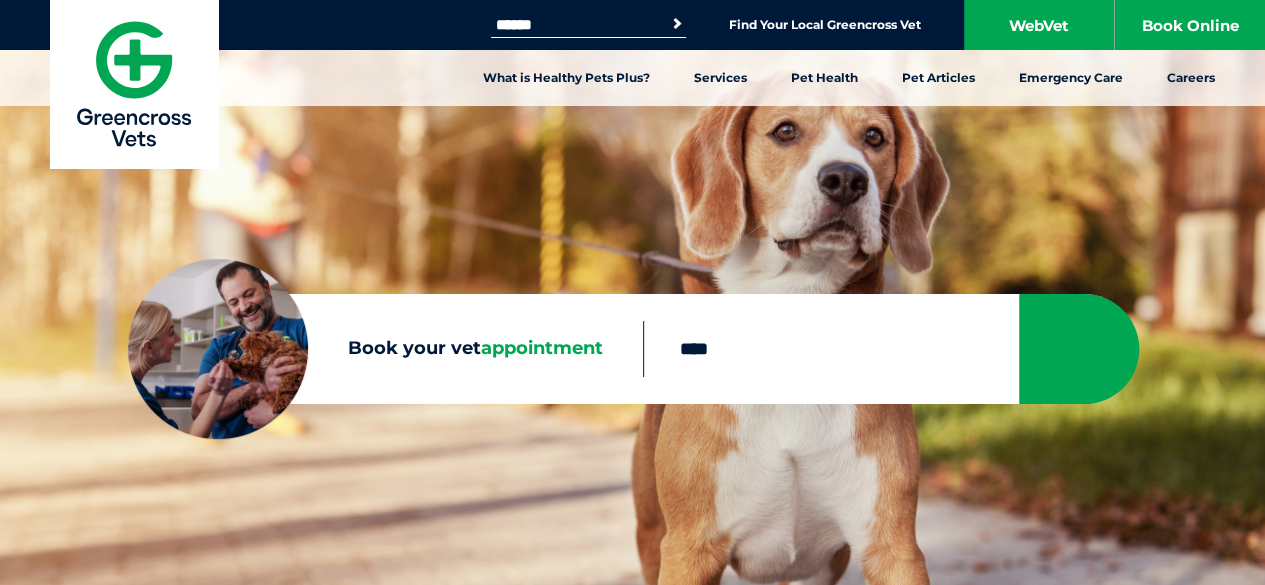 click at bounding box center (1079, 349) 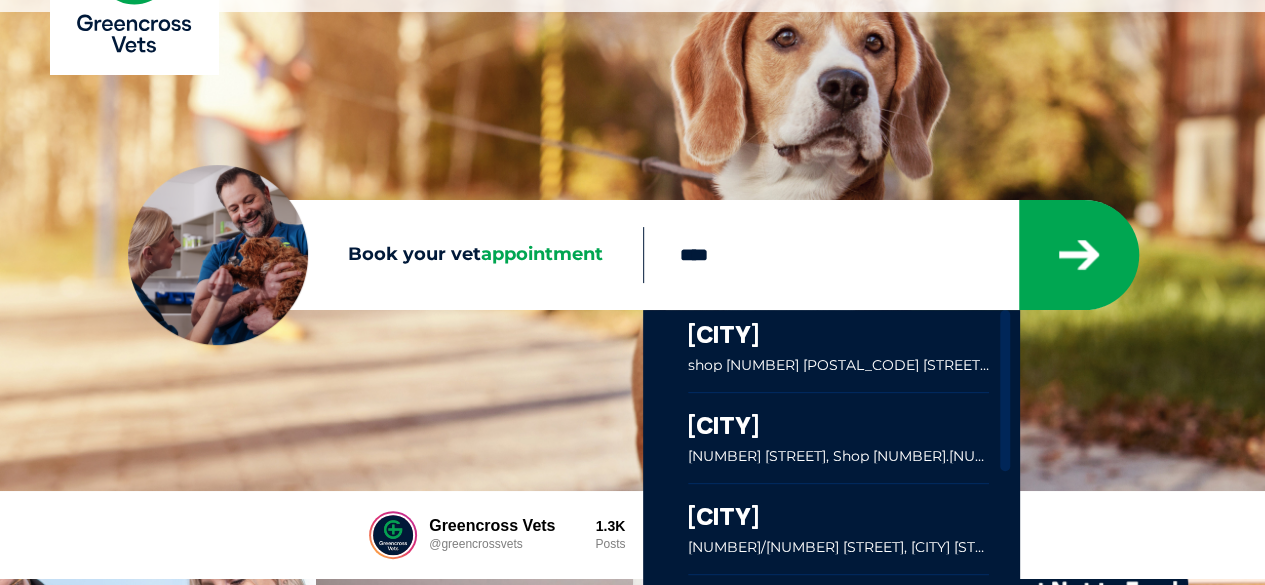 scroll, scrollTop: 100, scrollLeft: 0, axis: vertical 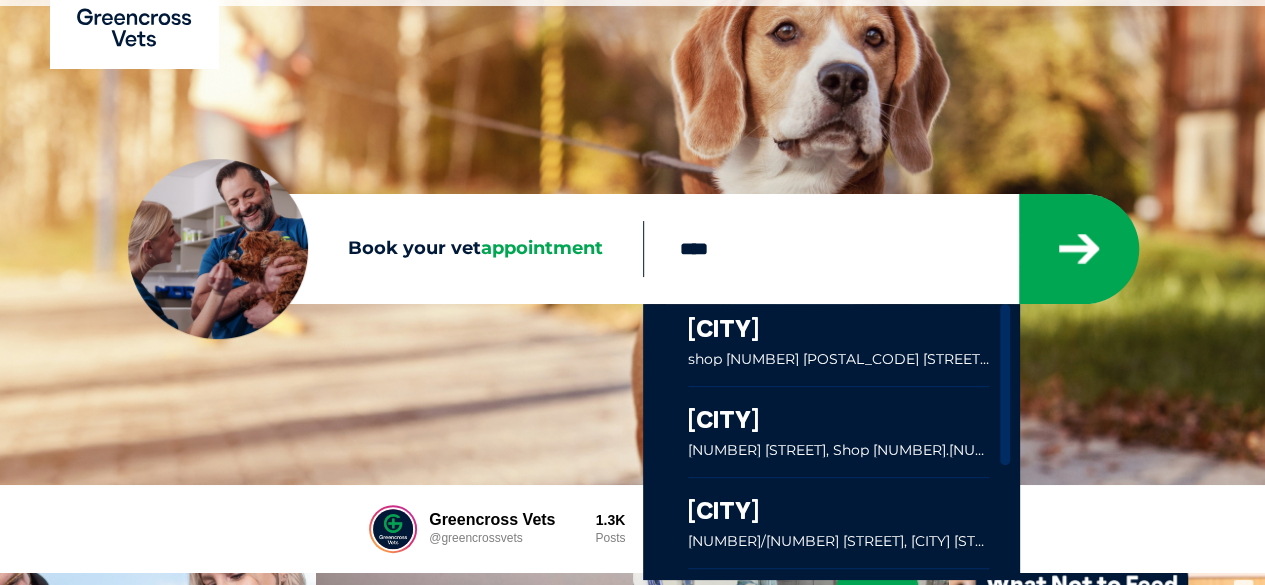 click at bounding box center [839, 345] 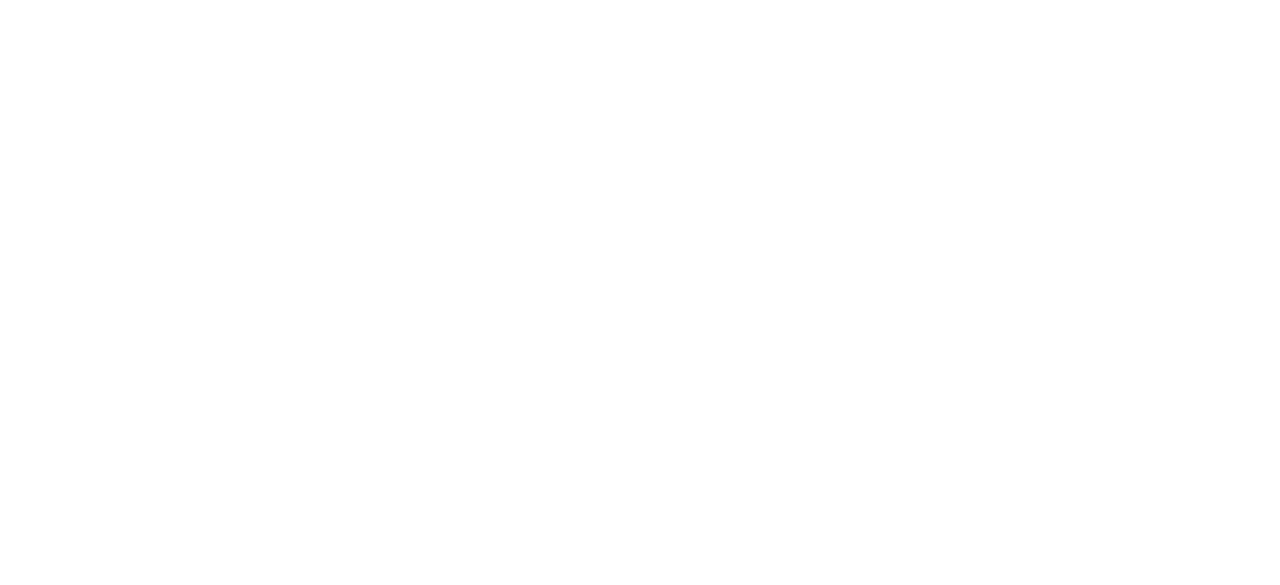 scroll, scrollTop: 0, scrollLeft: 0, axis: both 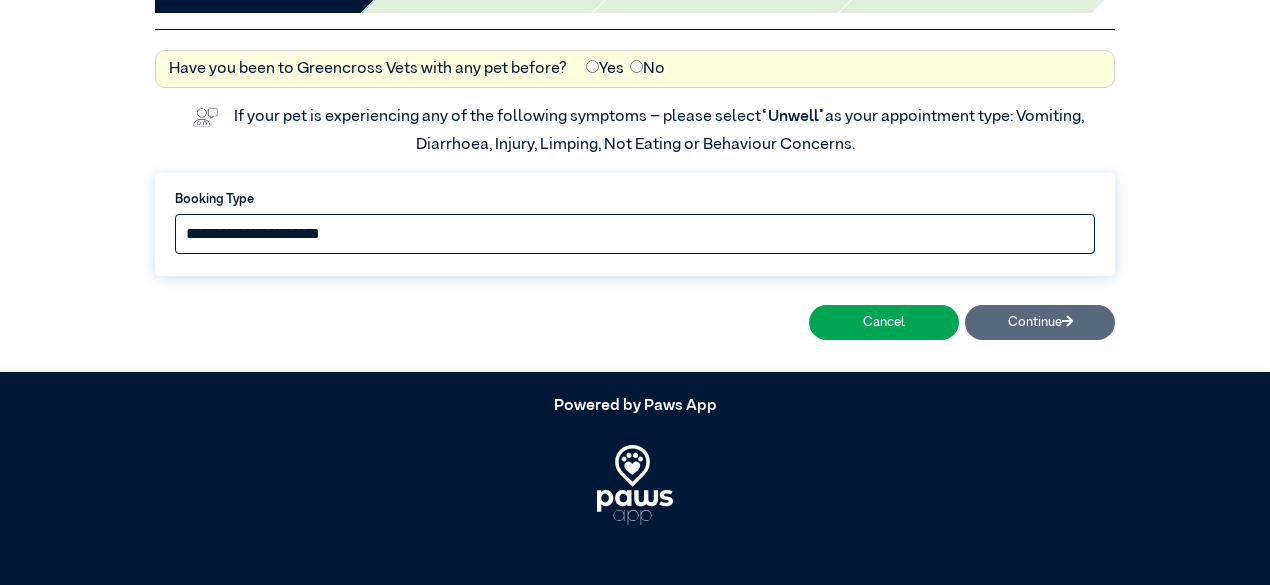 click on "**********" at bounding box center [635, 234] 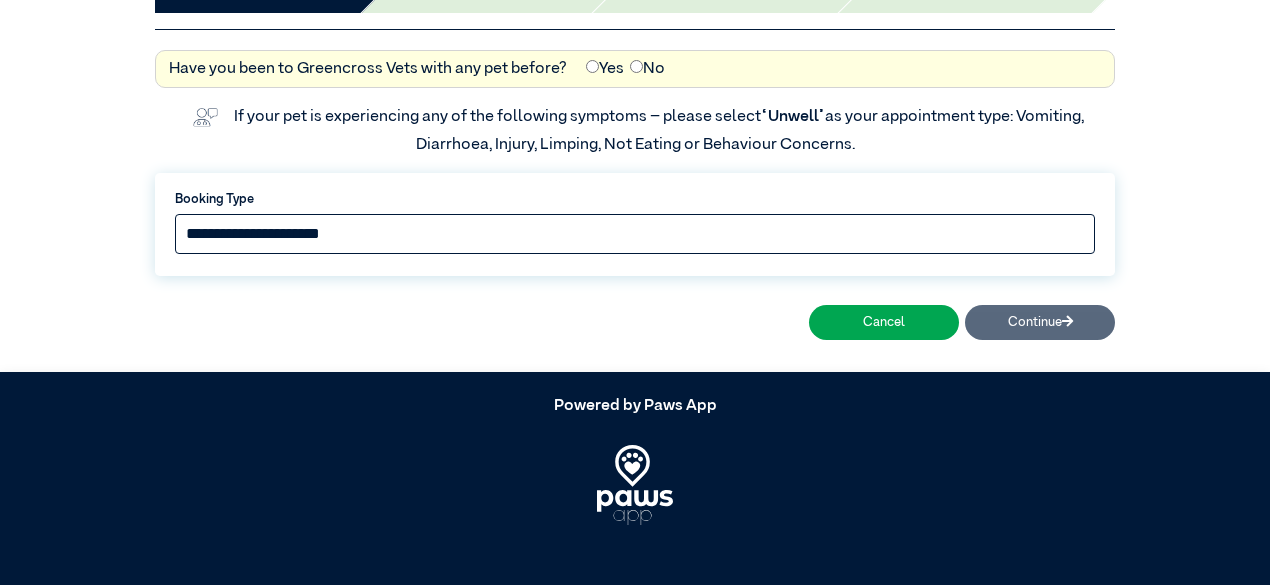 select on "*****" 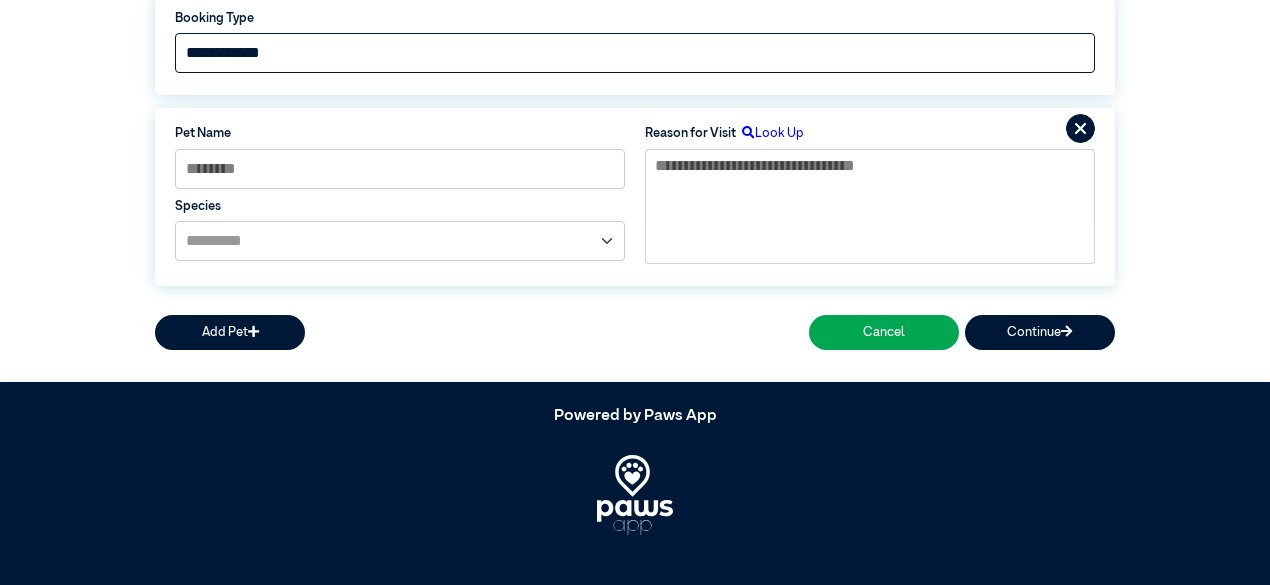 scroll, scrollTop: 388, scrollLeft: 0, axis: vertical 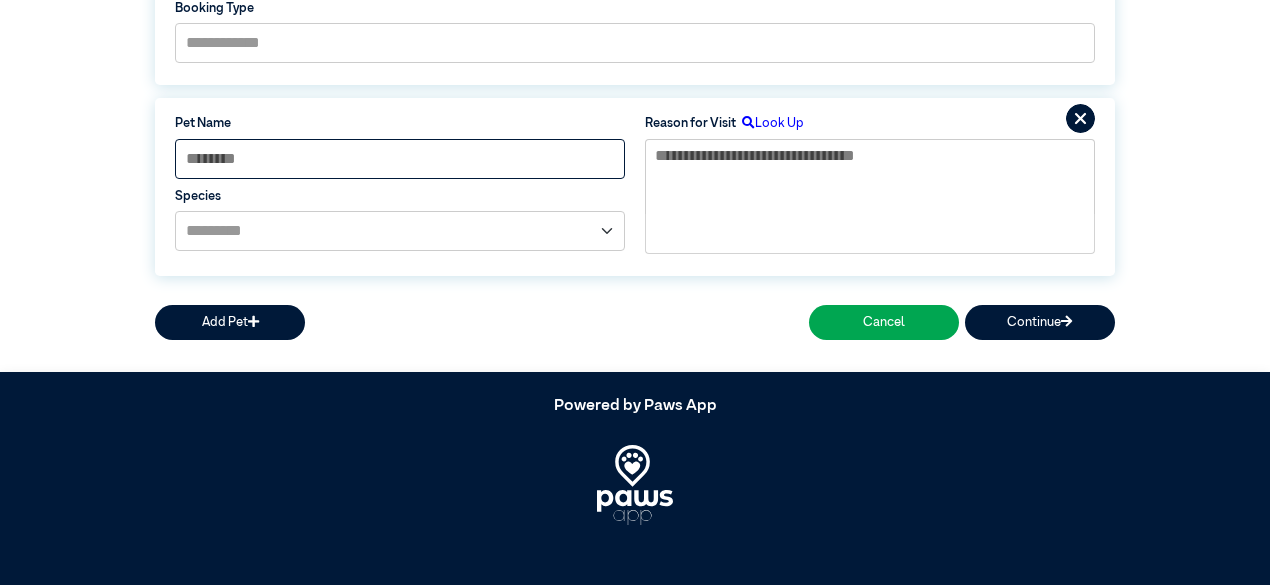 click at bounding box center (400, 159) 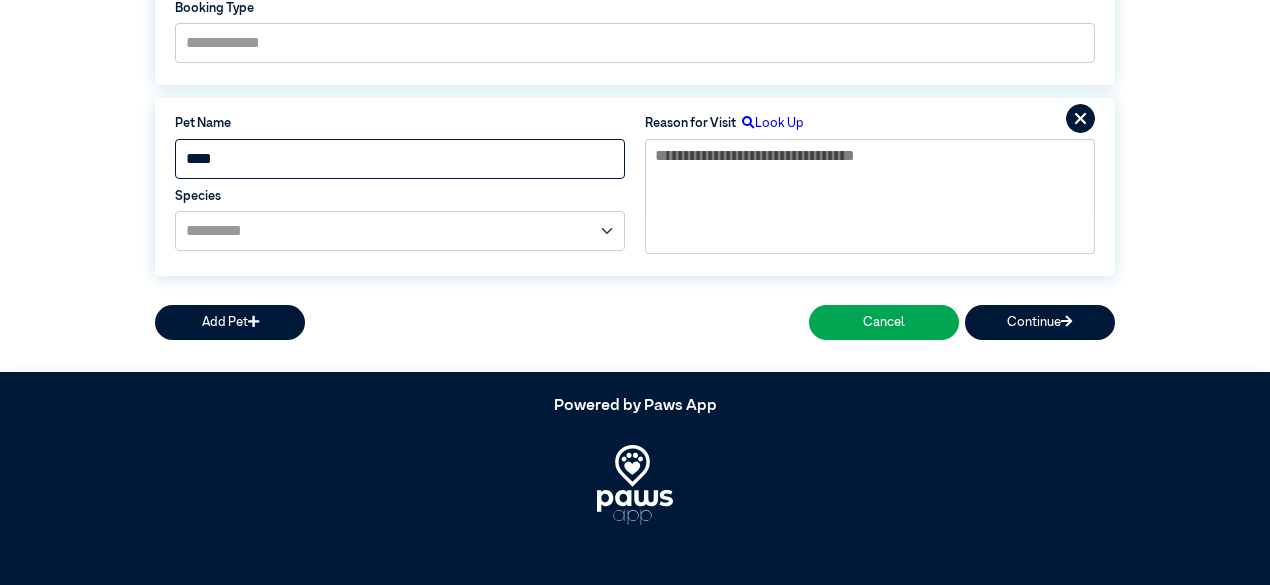 type on "****" 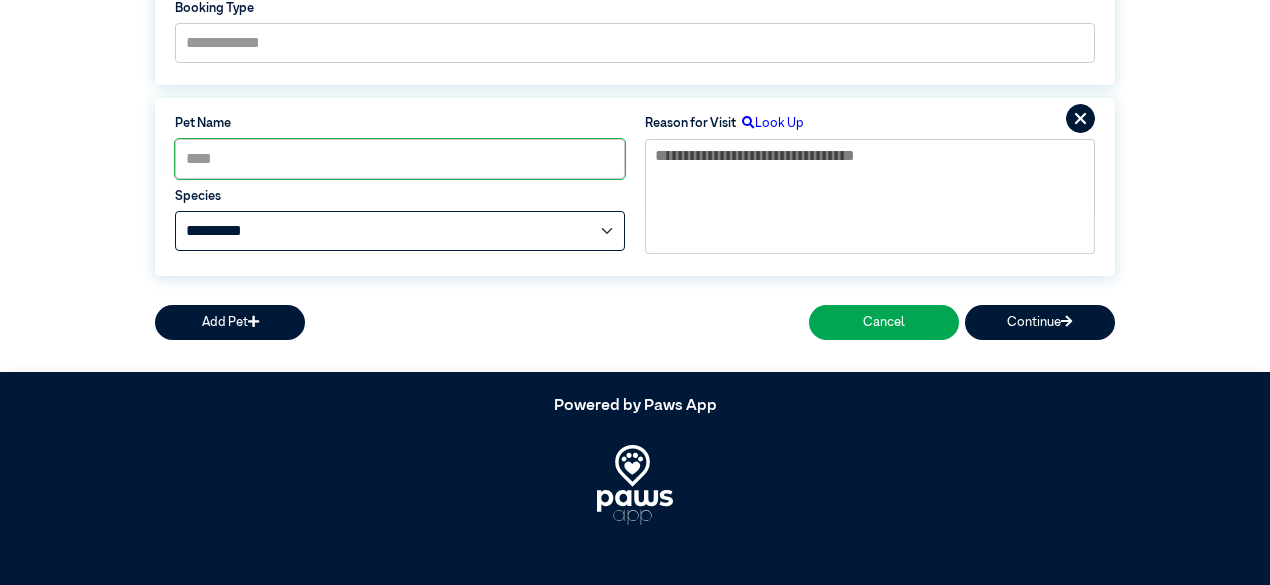 click on "**********" at bounding box center (400, 231) 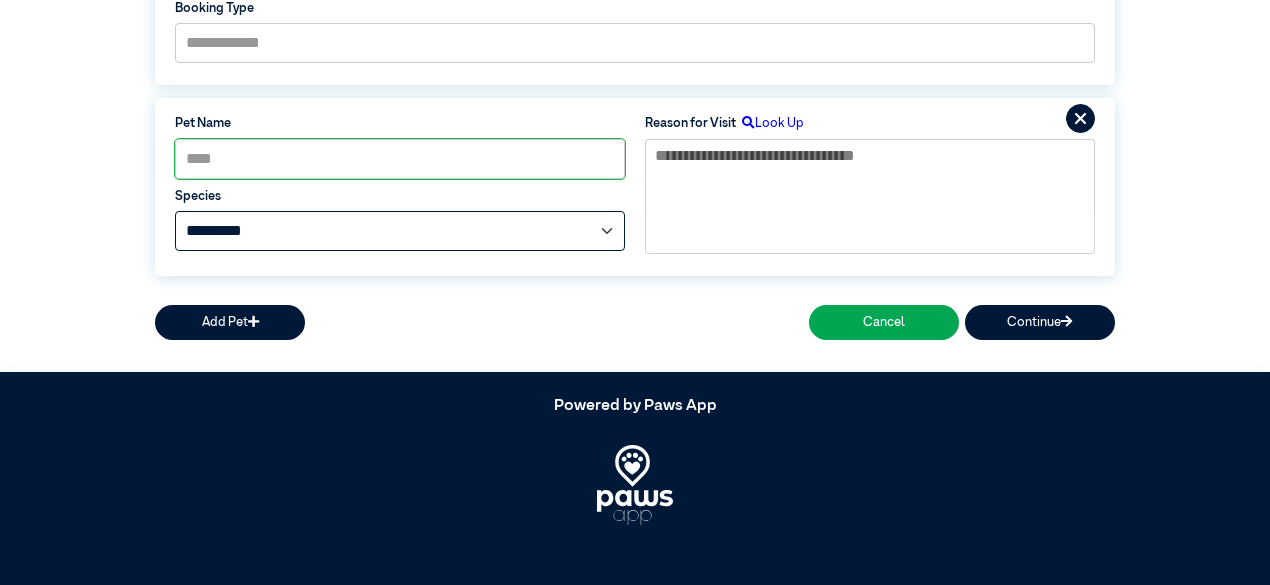 select on "*****" 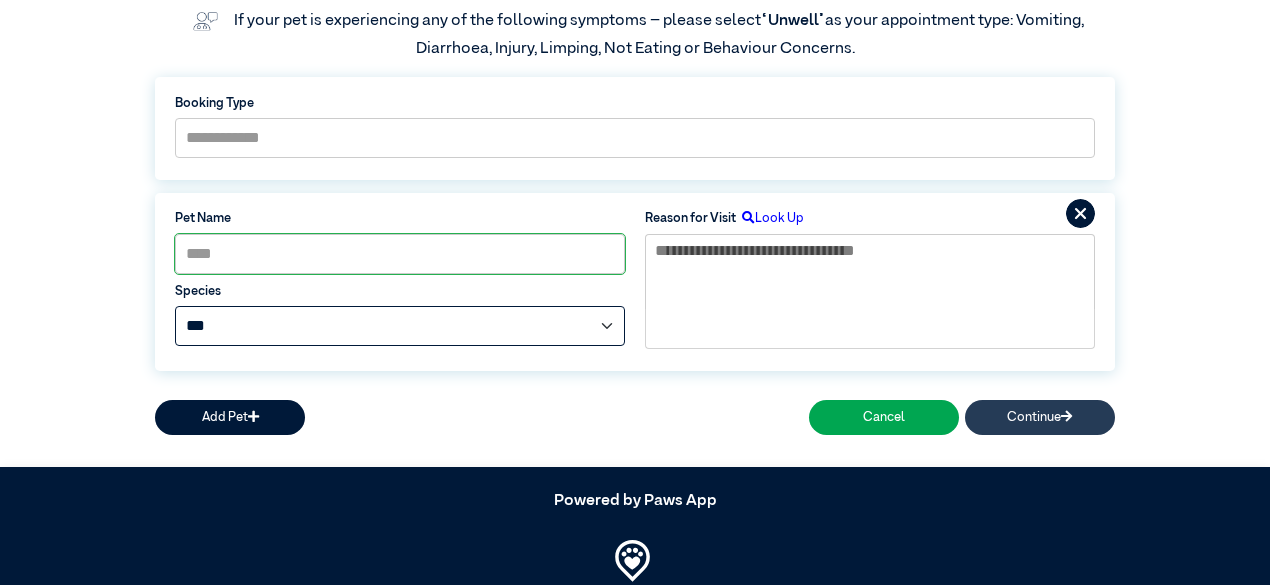 scroll, scrollTop: 288, scrollLeft: 0, axis: vertical 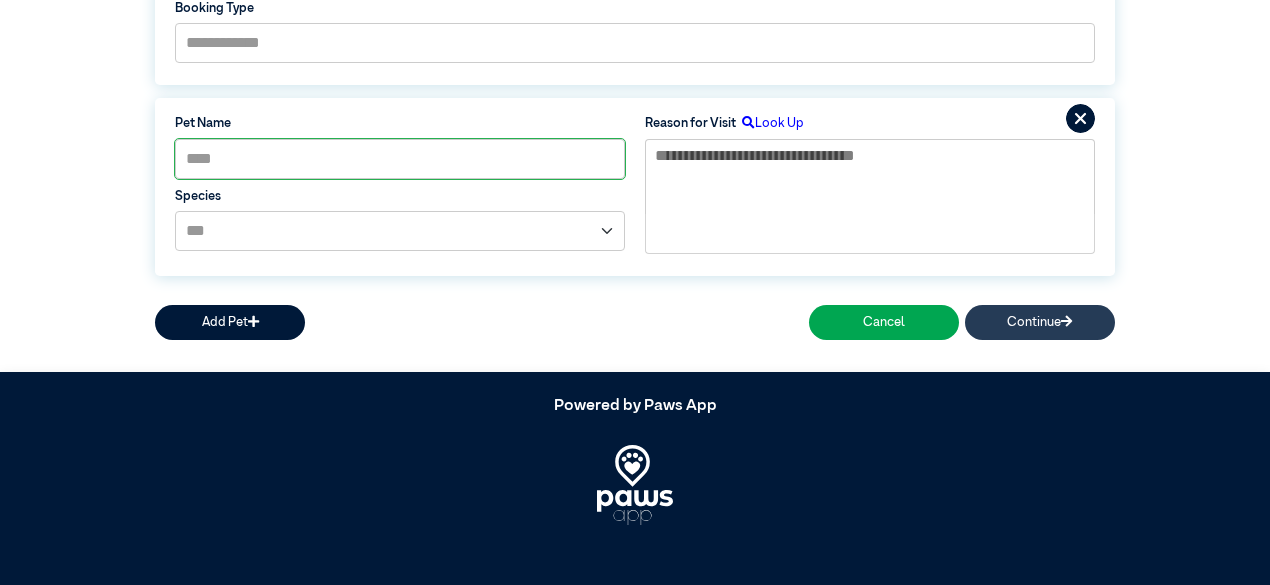 click on "Continue" at bounding box center (1040, 322) 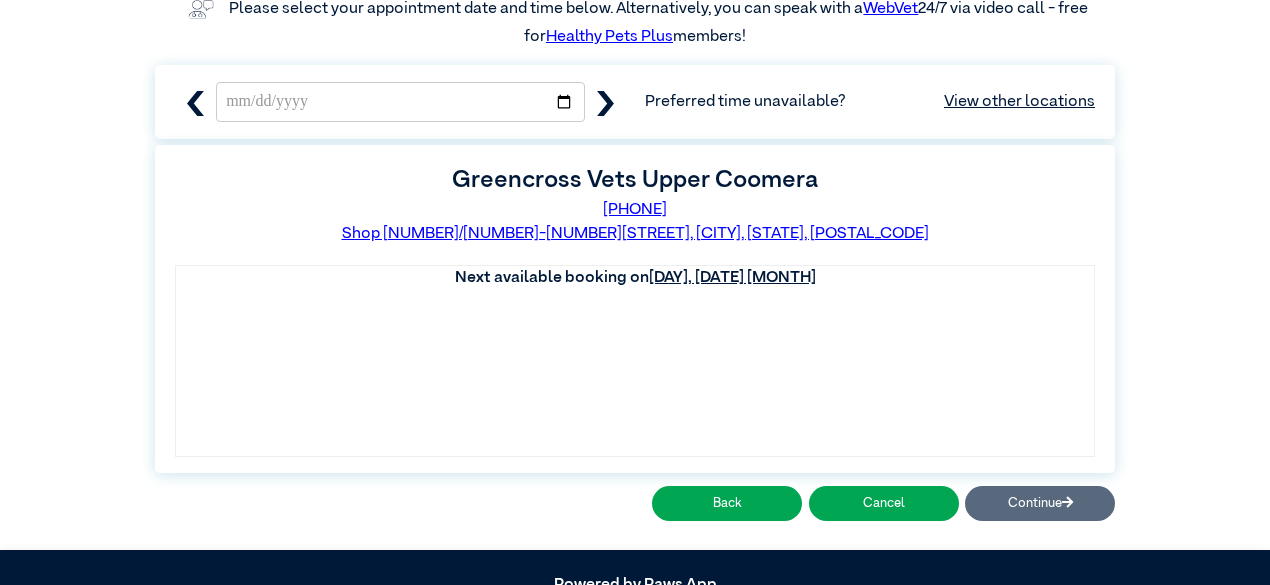 scroll, scrollTop: 433, scrollLeft: 0, axis: vertical 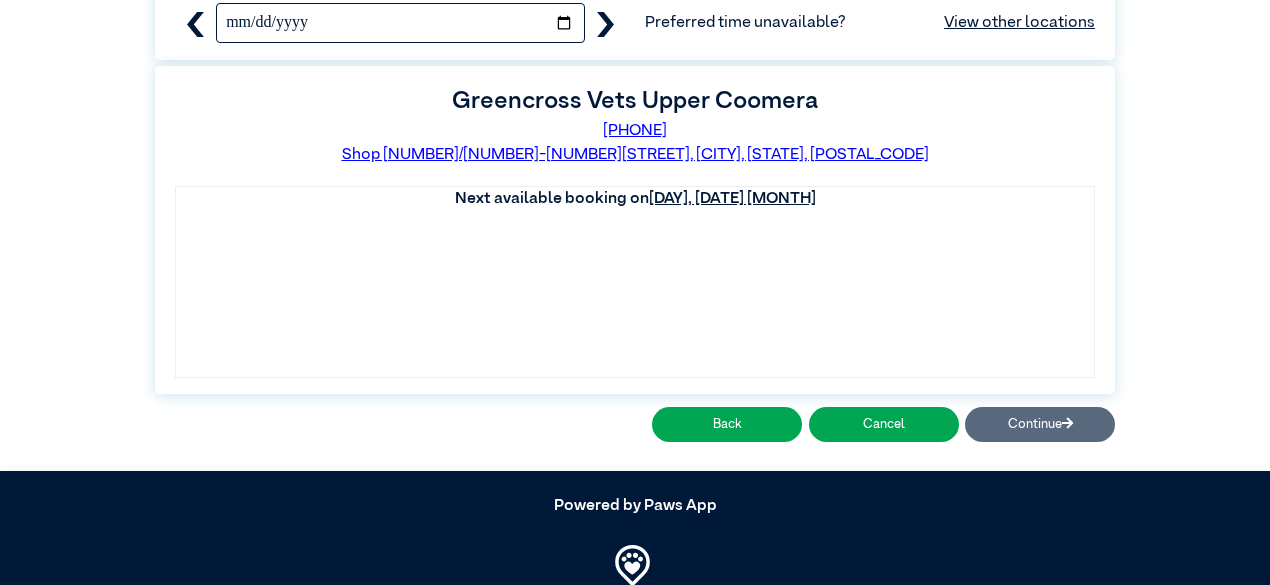 click on "**********" at bounding box center [400, 23] 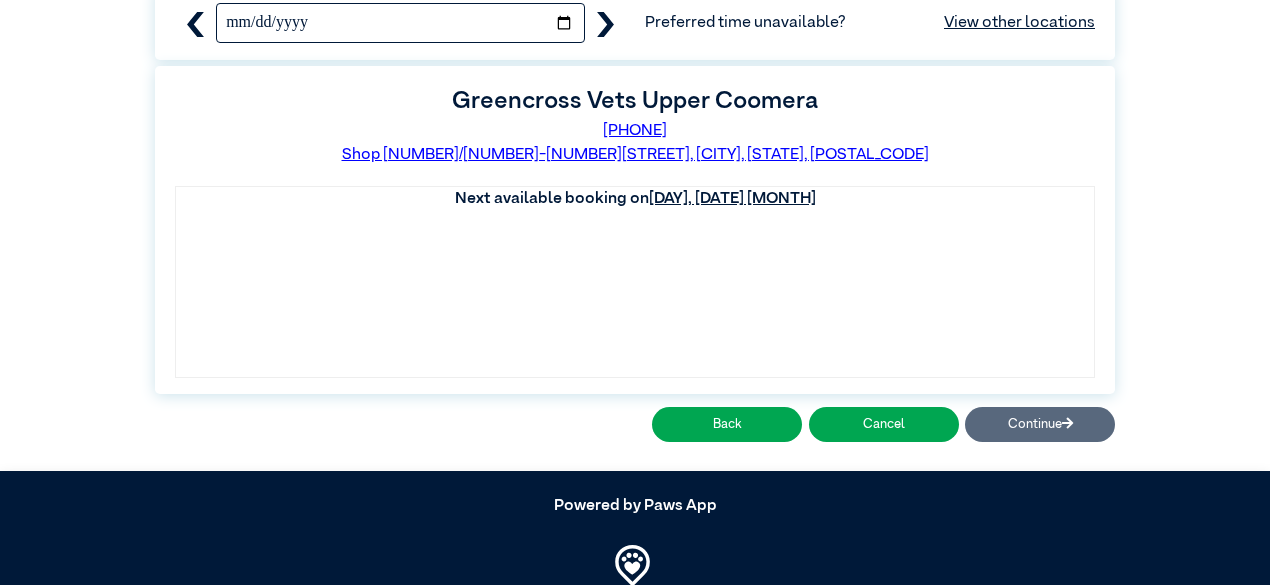 type on "**********" 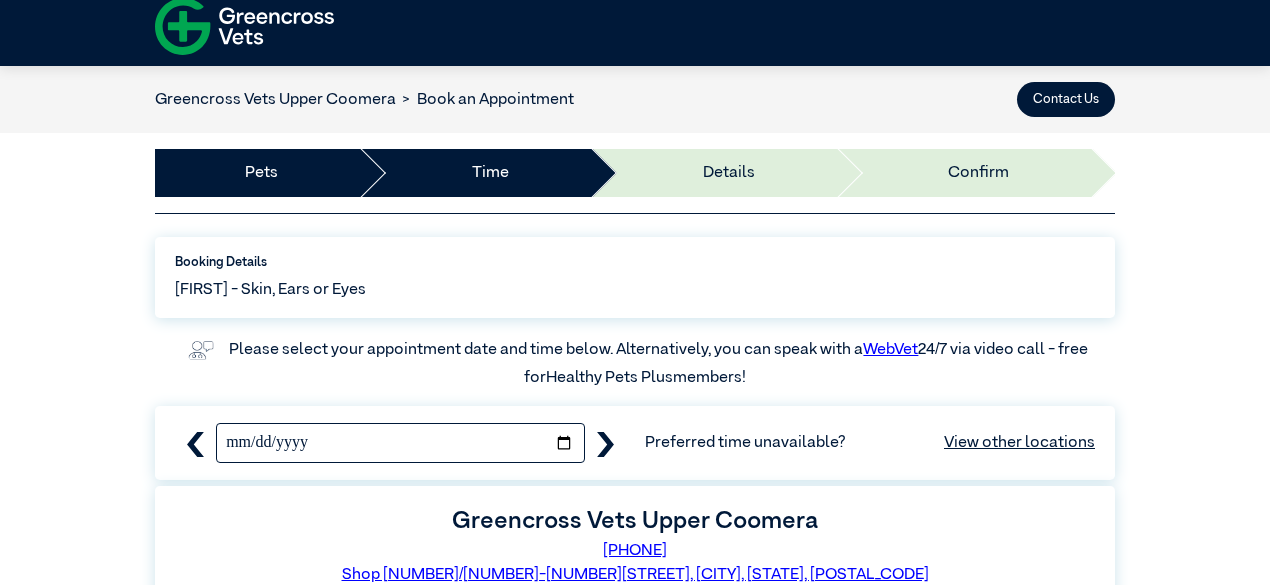 scroll, scrollTop: 0, scrollLeft: 0, axis: both 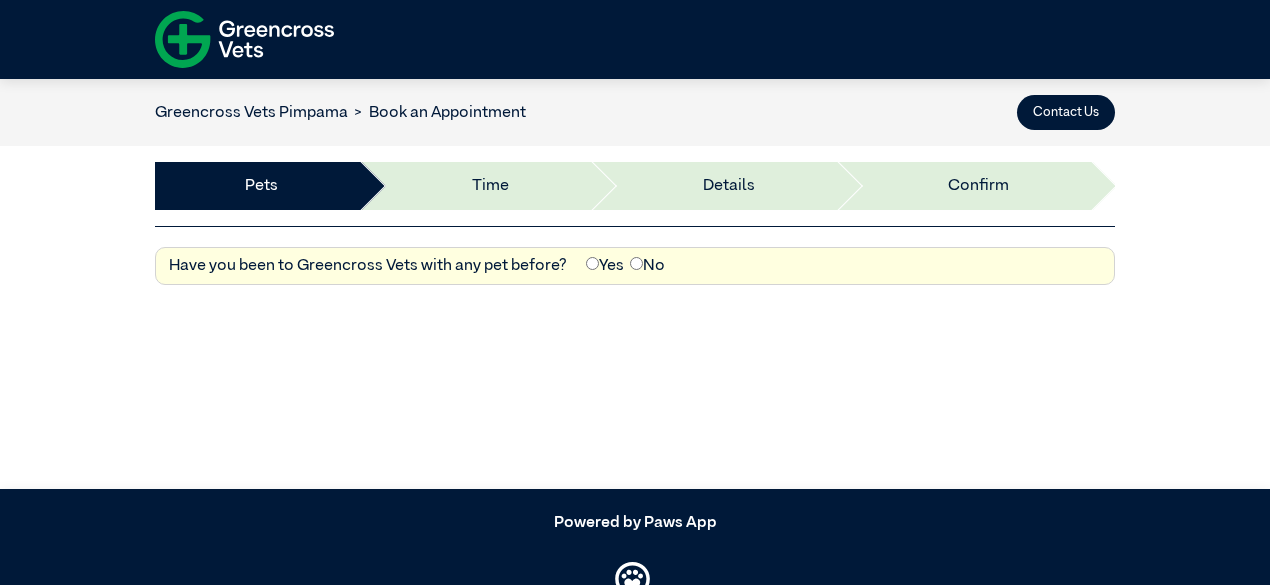 click on "Yes
No" at bounding box center (626, 266) 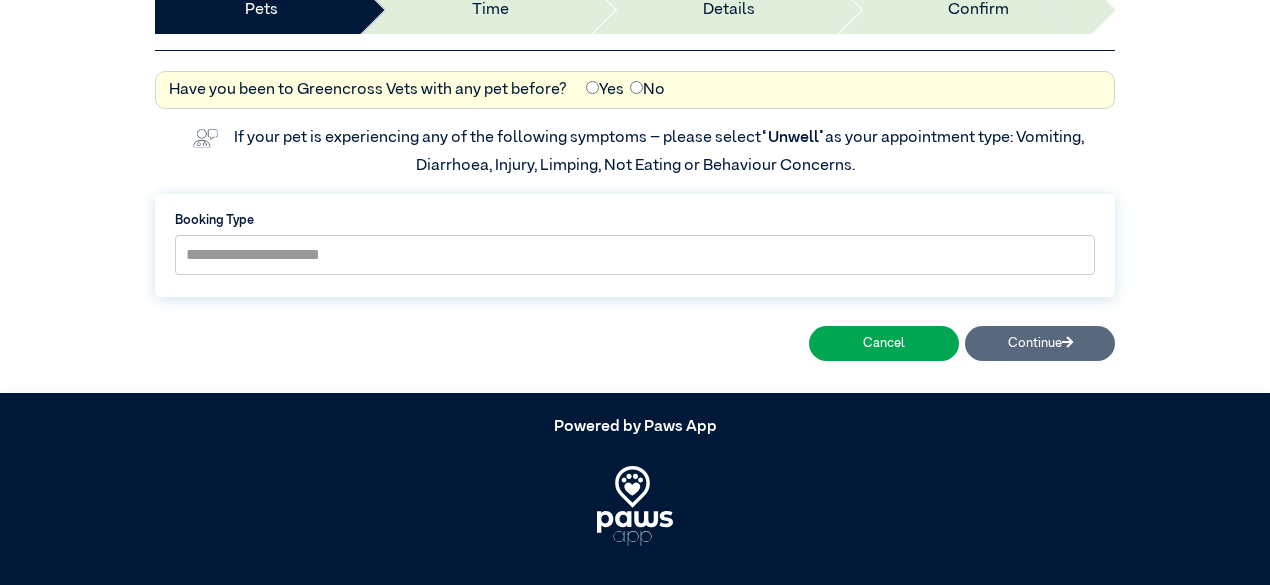 scroll, scrollTop: 197, scrollLeft: 0, axis: vertical 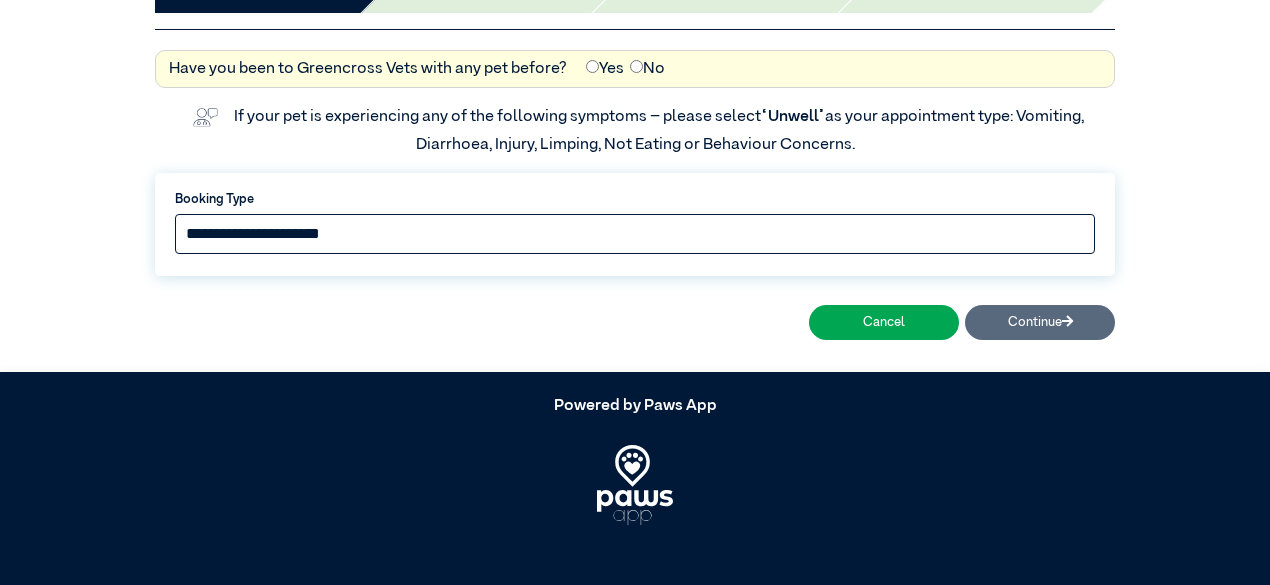 click on "**********" at bounding box center (635, 234) 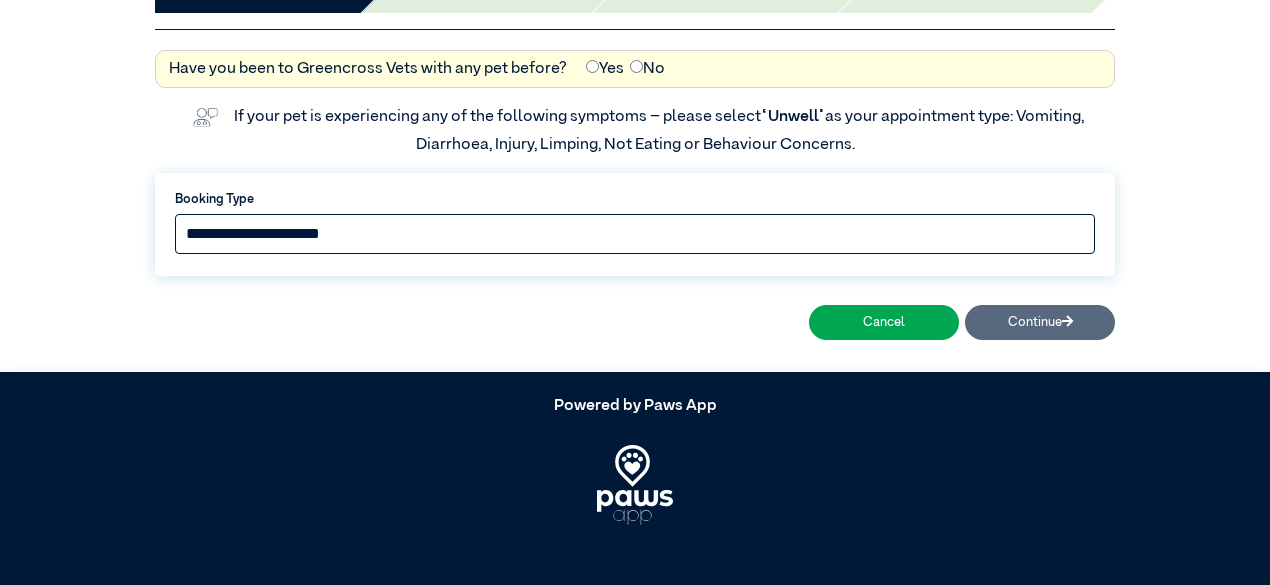select on "*****" 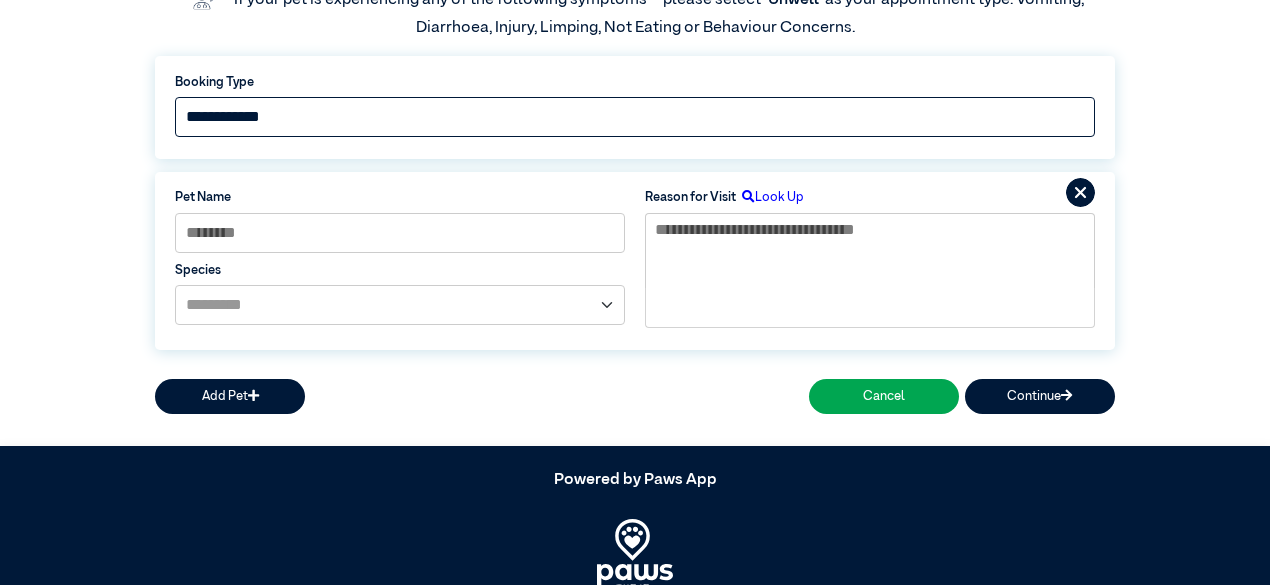 scroll, scrollTop: 388, scrollLeft: 0, axis: vertical 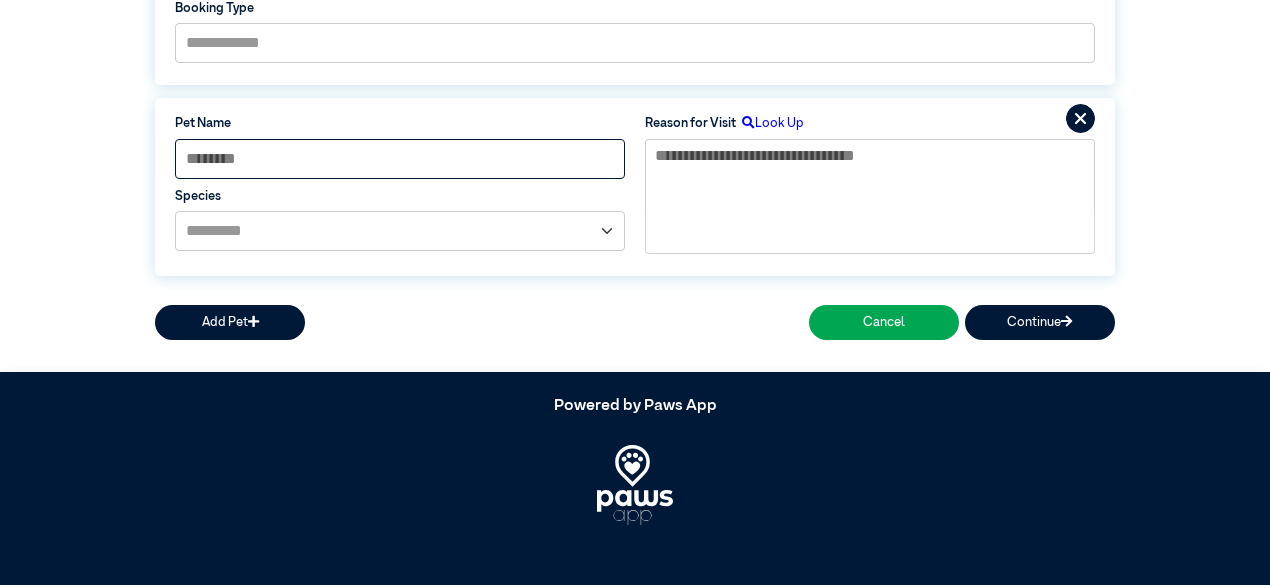click at bounding box center (400, 159) 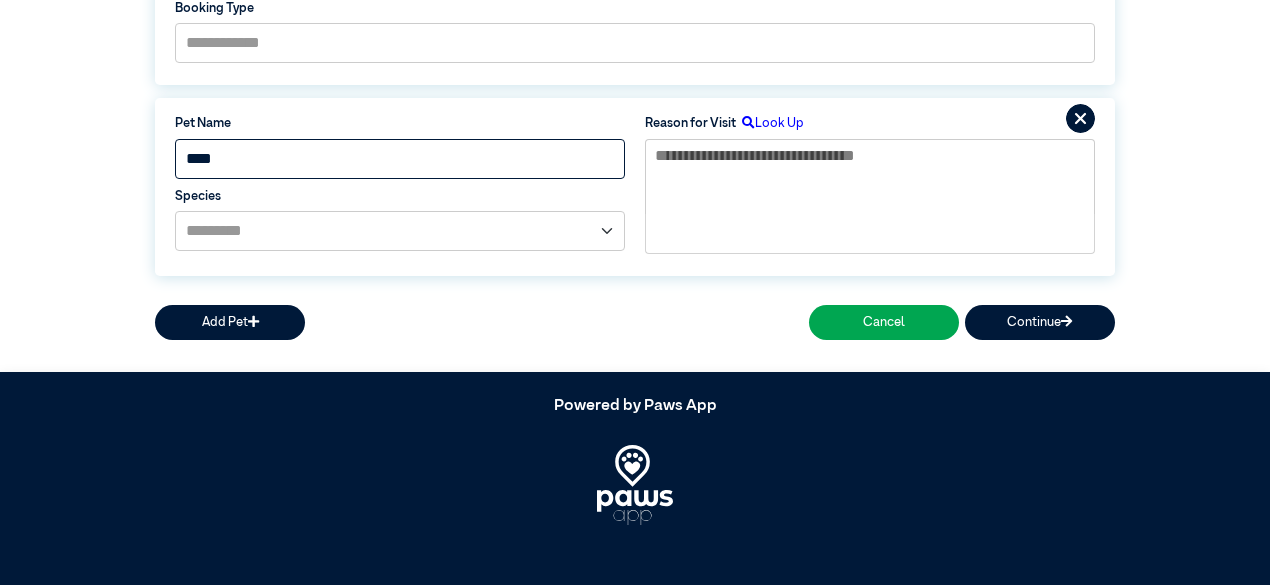 type on "****" 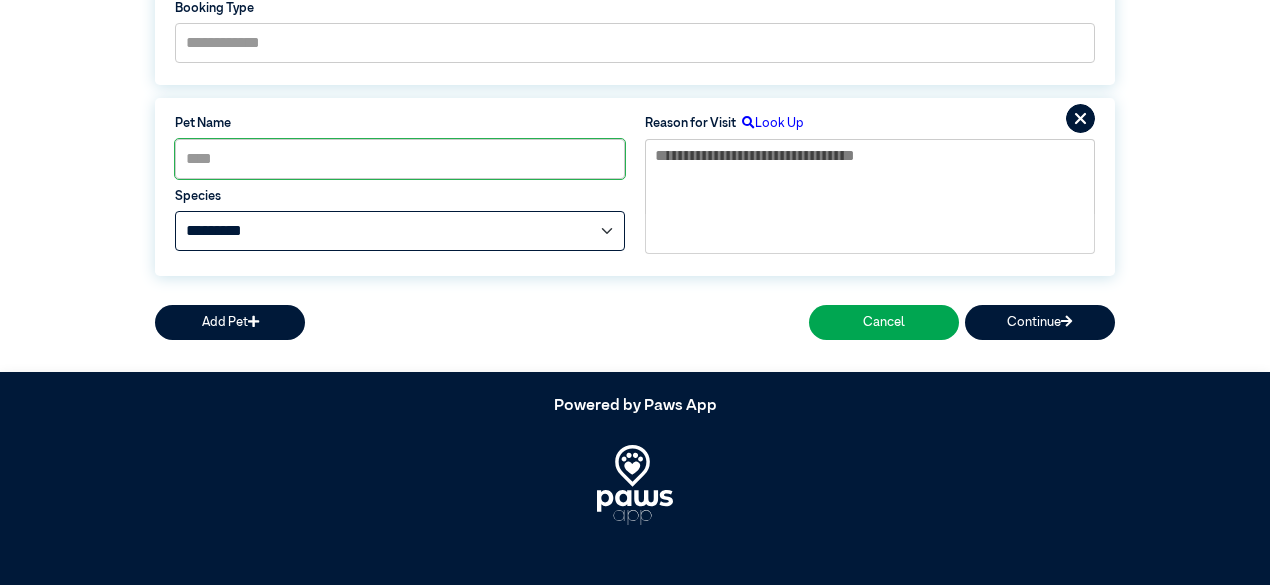 click on "**********" at bounding box center [400, 231] 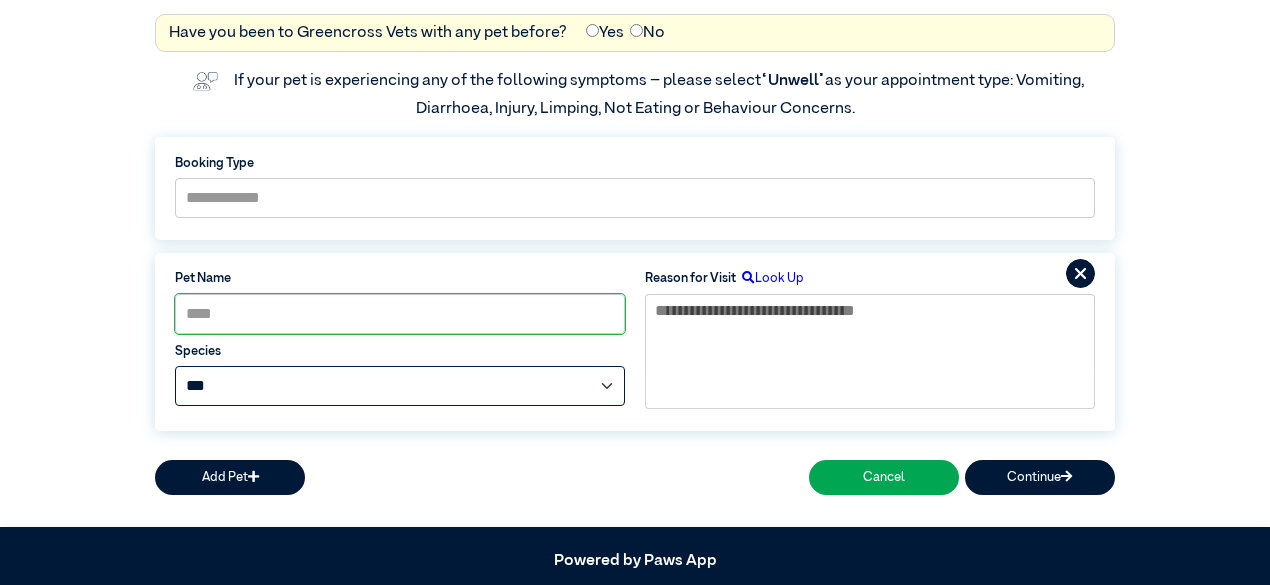 scroll, scrollTop: 288, scrollLeft: 0, axis: vertical 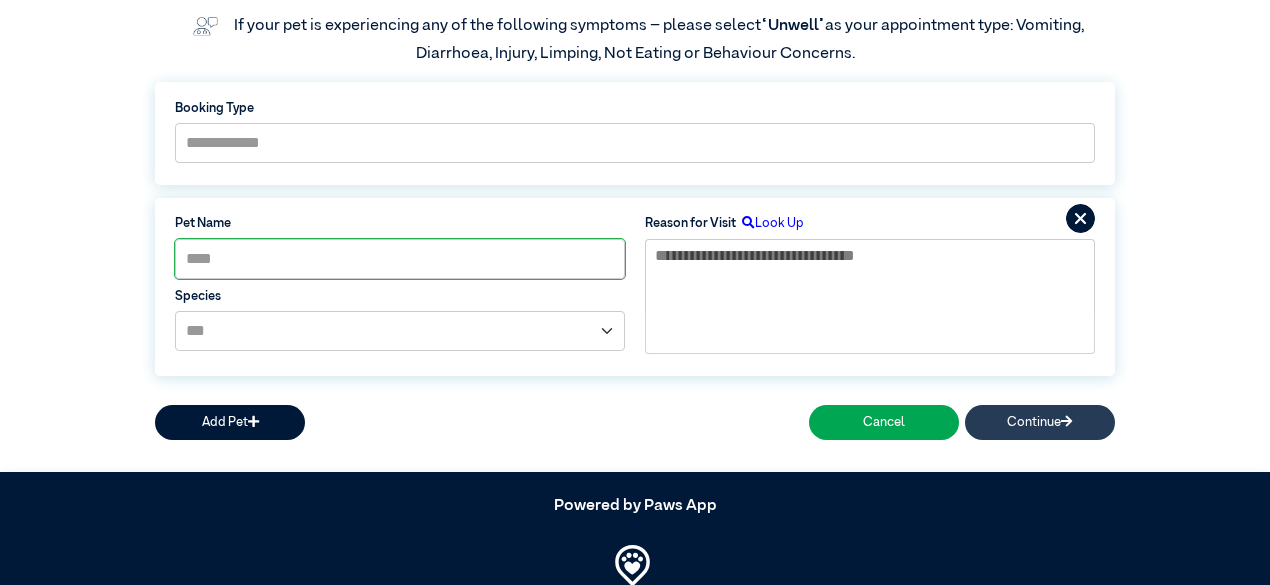 click on "Continue" at bounding box center [1040, 422] 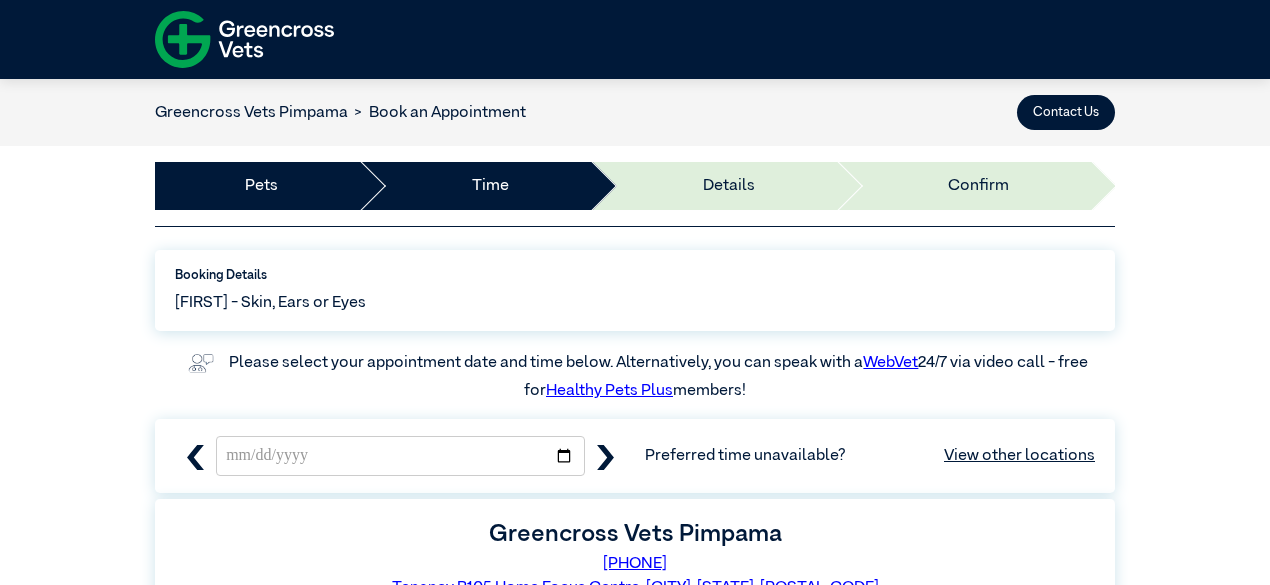 scroll, scrollTop: 200, scrollLeft: 0, axis: vertical 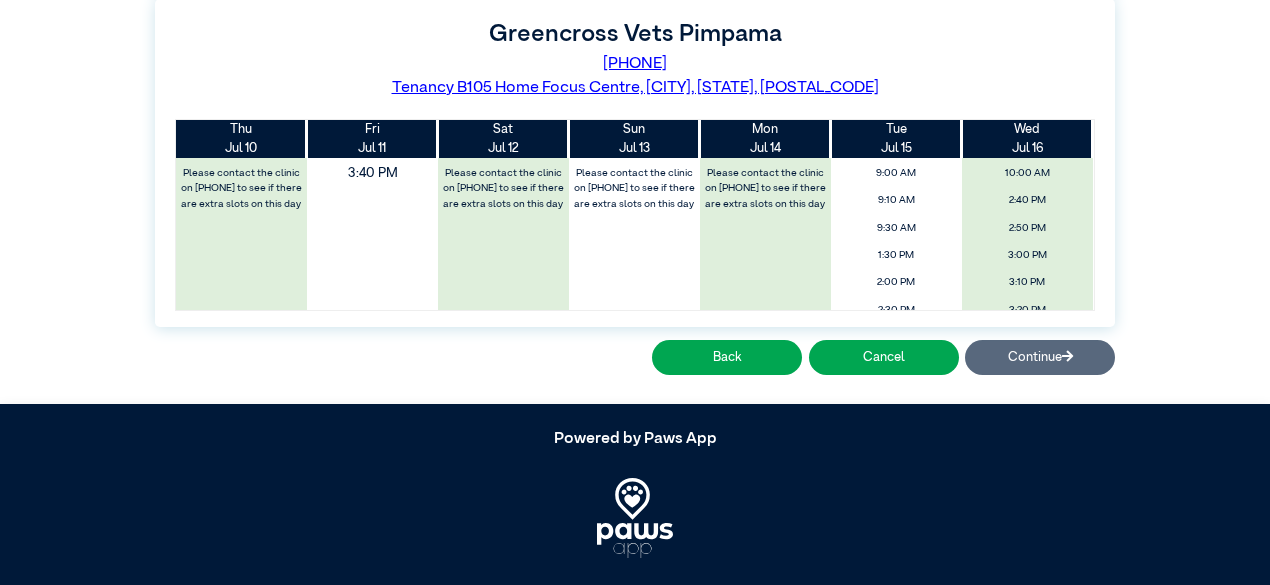 click on "3:40 PM" at bounding box center (373, 174) 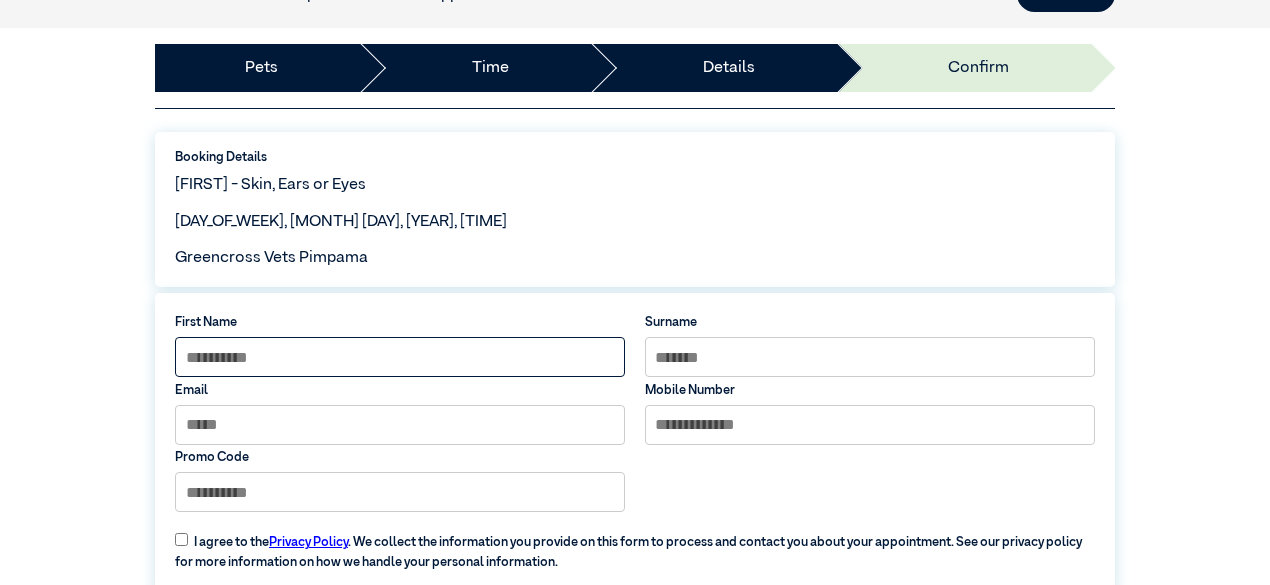 click at bounding box center (400, 357) 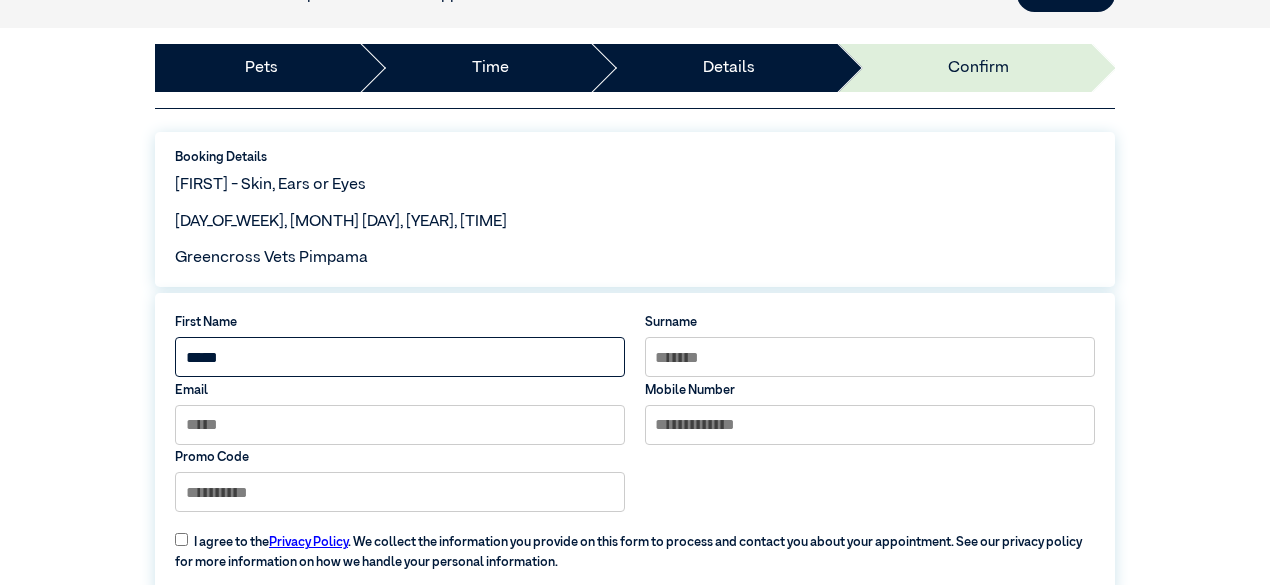 type on "*****" 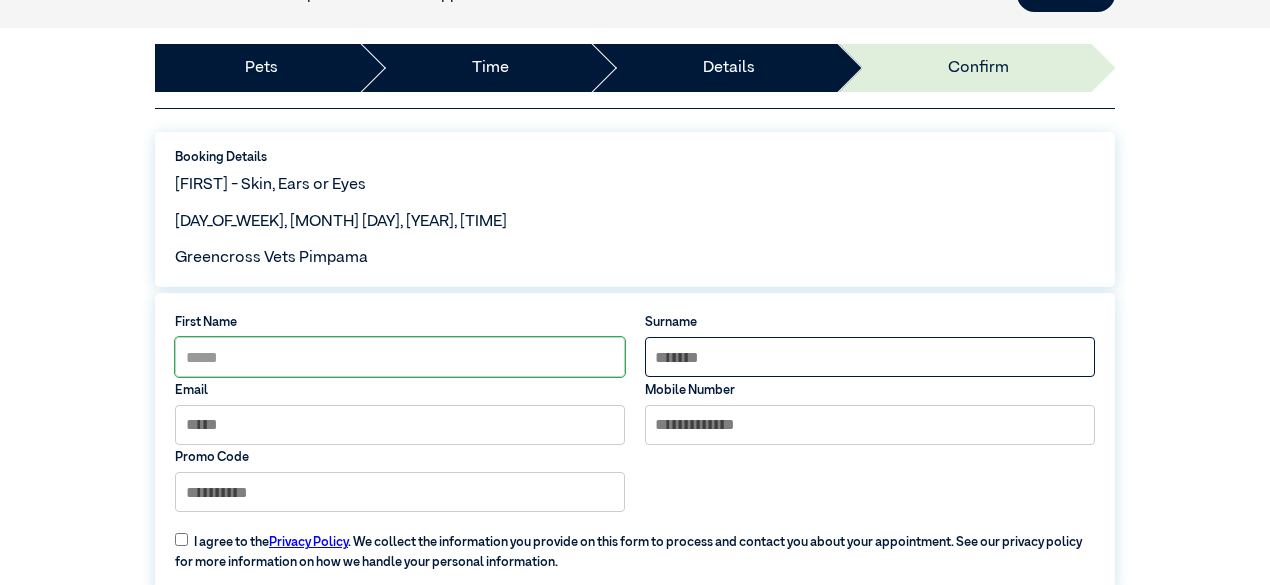 click at bounding box center [870, 357] 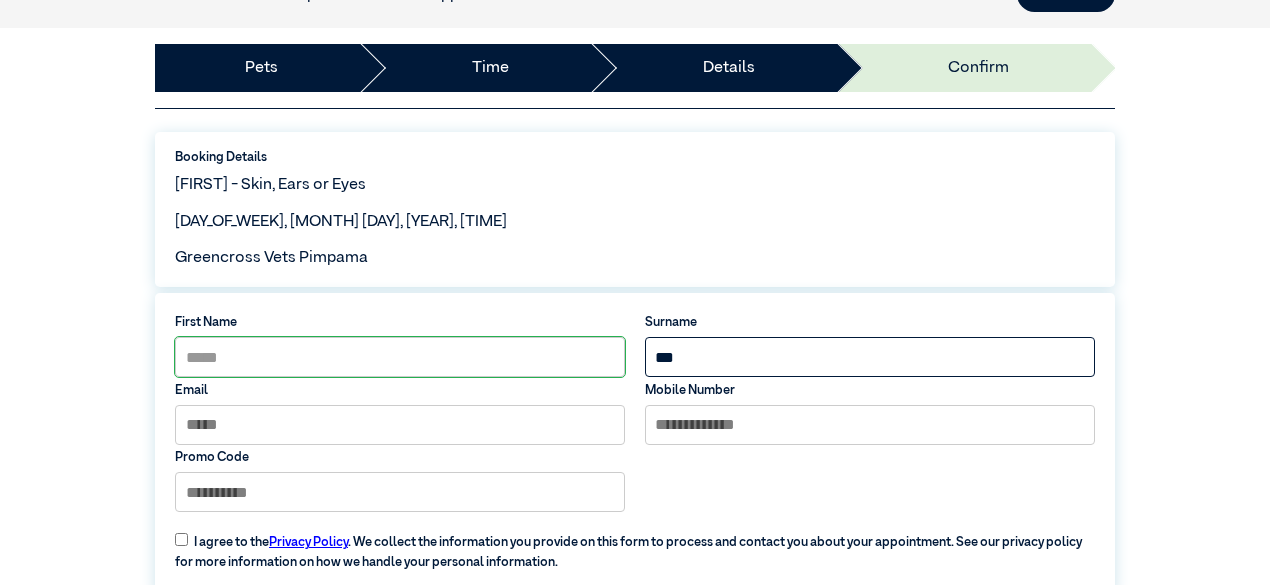 type on "***" 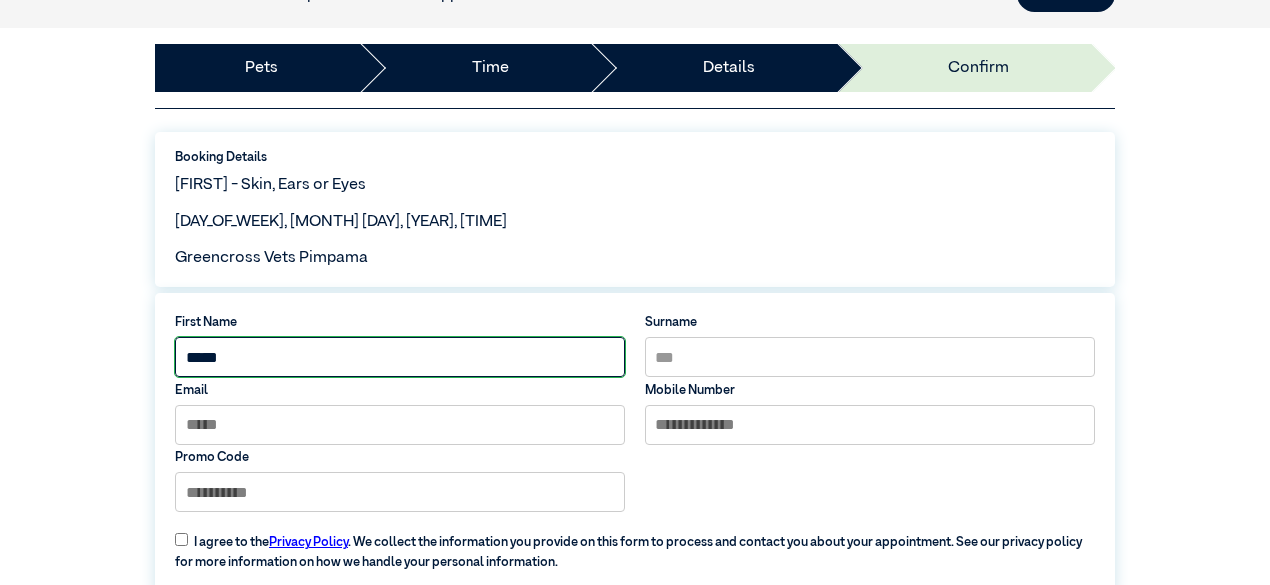 click on "*****" at bounding box center (400, 357) 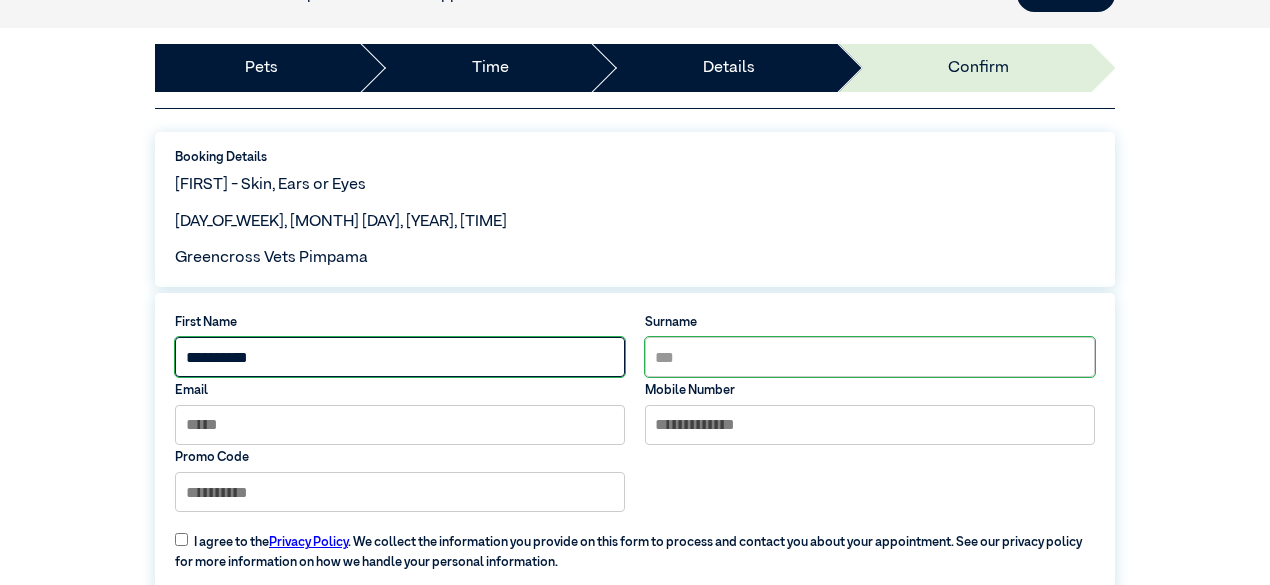 type on "**********" 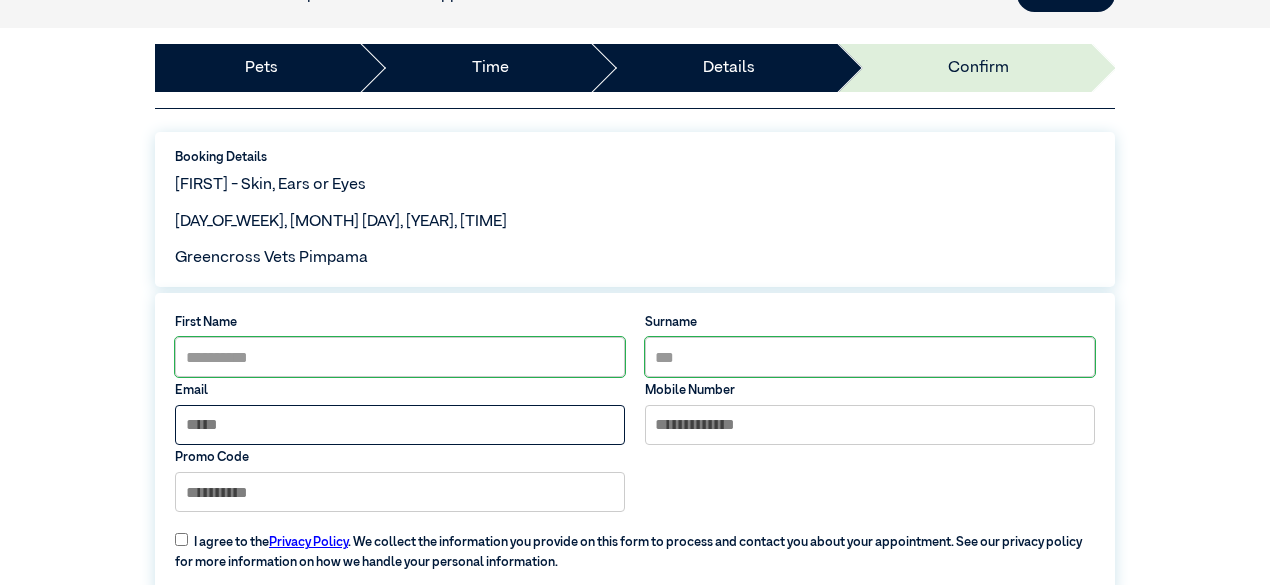 click at bounding box center (400, 425) 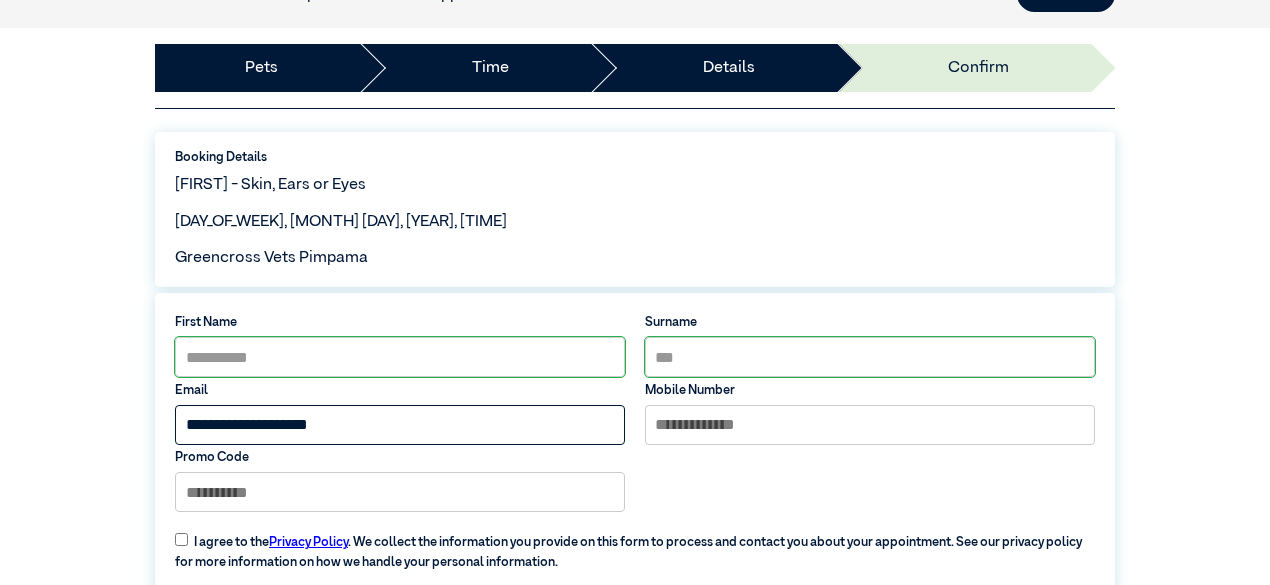 type on "**********" 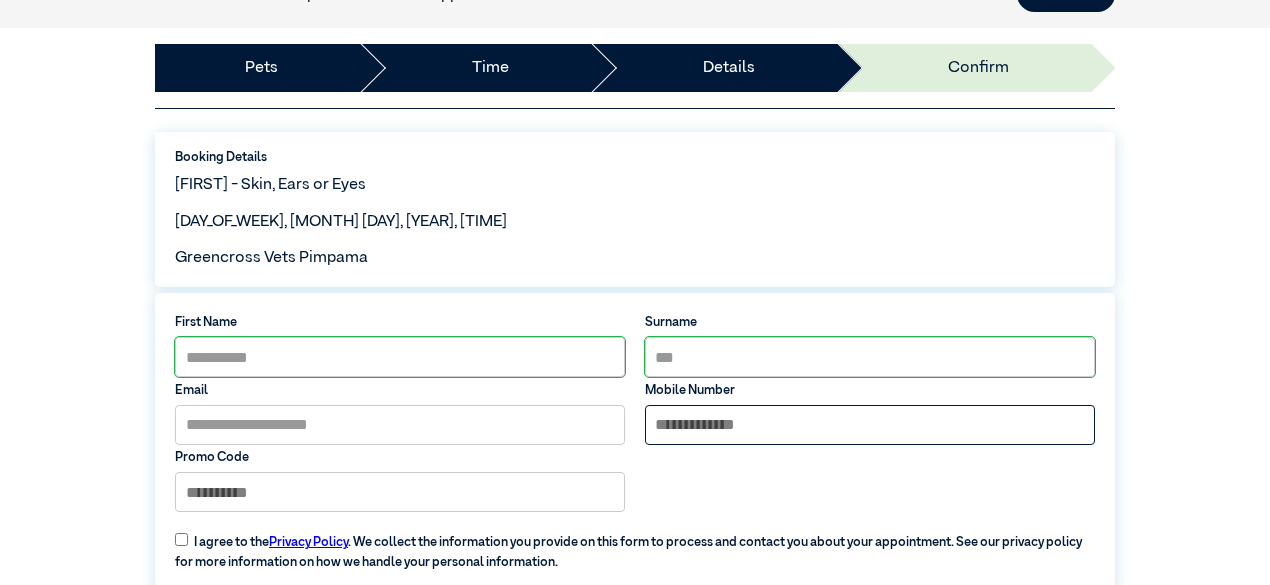 click at bounding box center [870, 425] 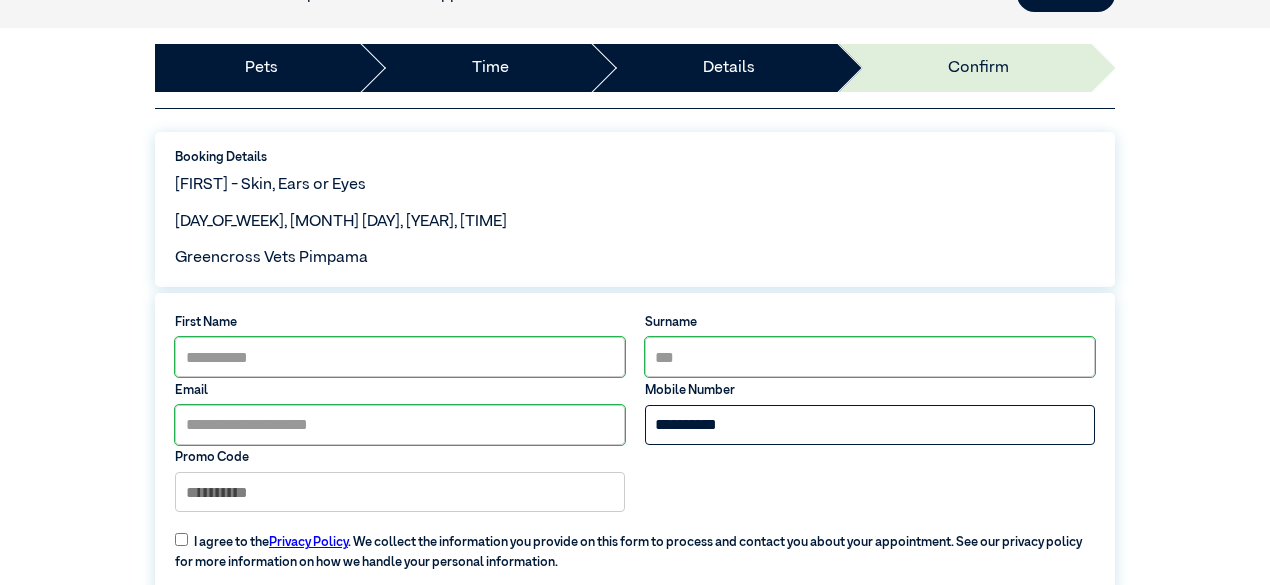 scroll, scrollTop: 318, scrollLeft: 0, axis: vertical 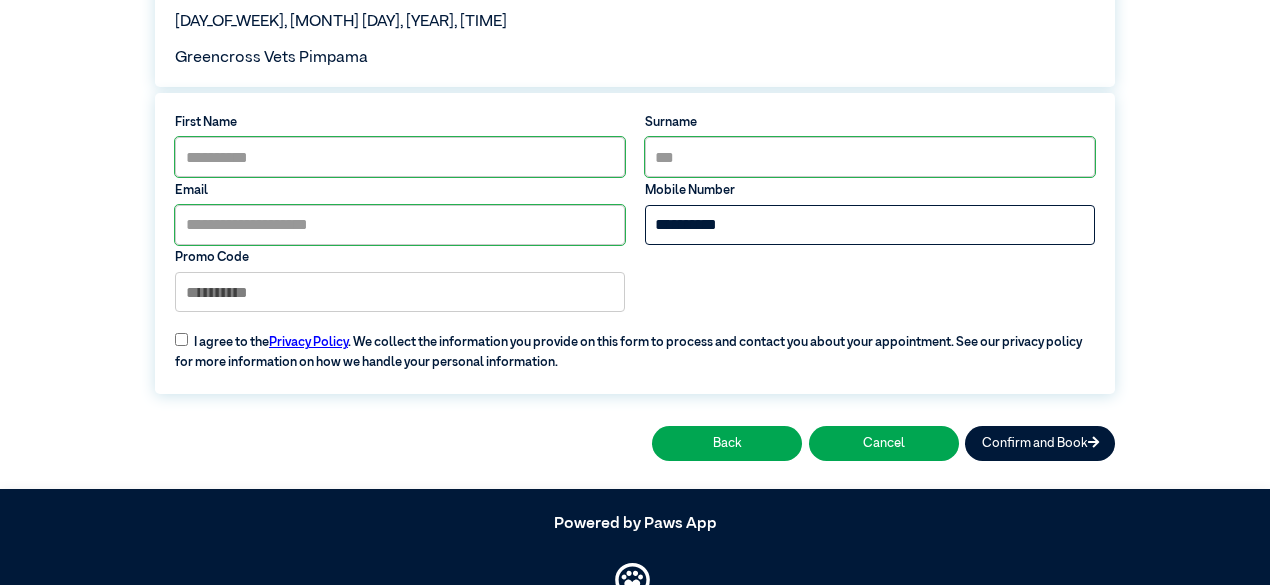 type on "**********" 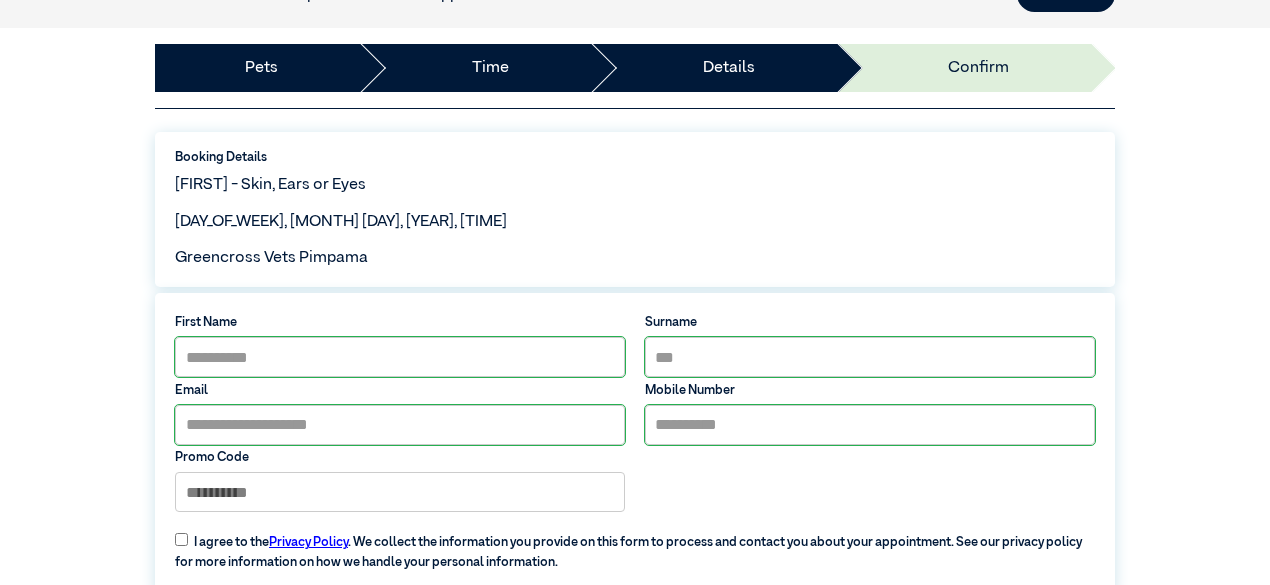 scroll, scrollTop: 318, scrollLeft: 0, axis: vertical 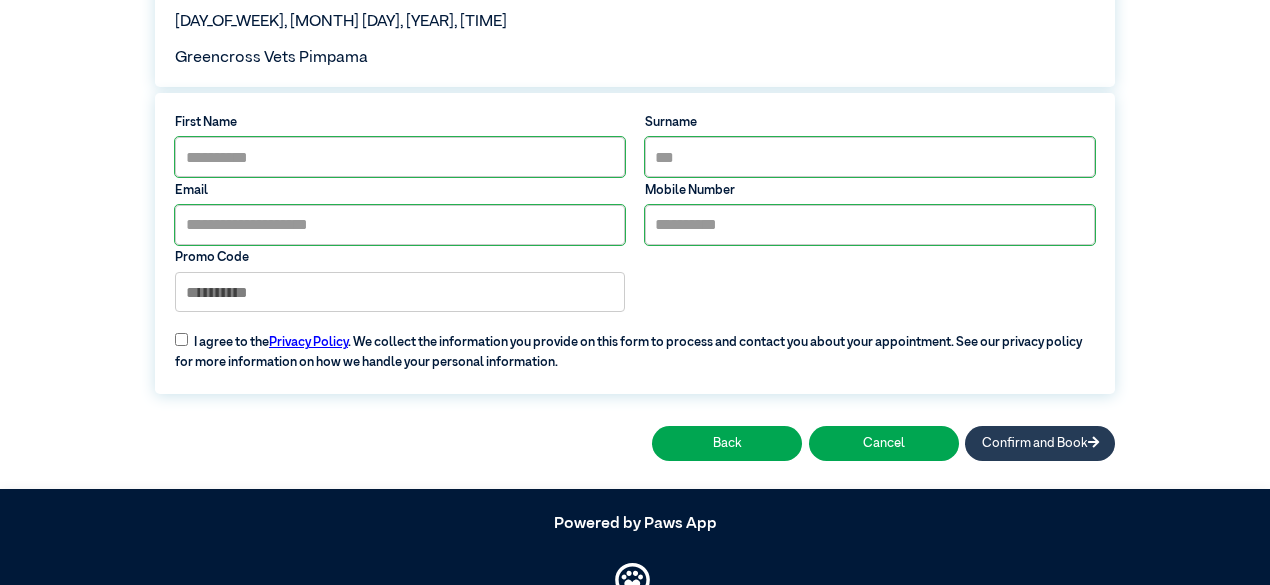 click on "Confirm and Book" at bounding box center (1040, 443) 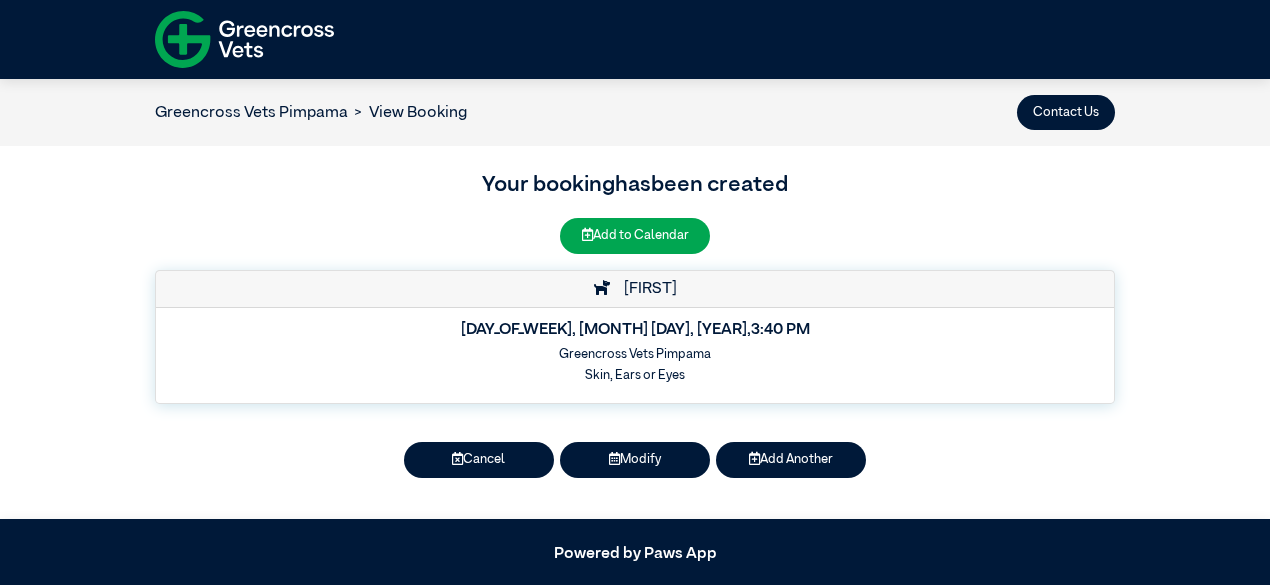 scroll, scrollTop: 0, scrollLeft: 0, axis: both 